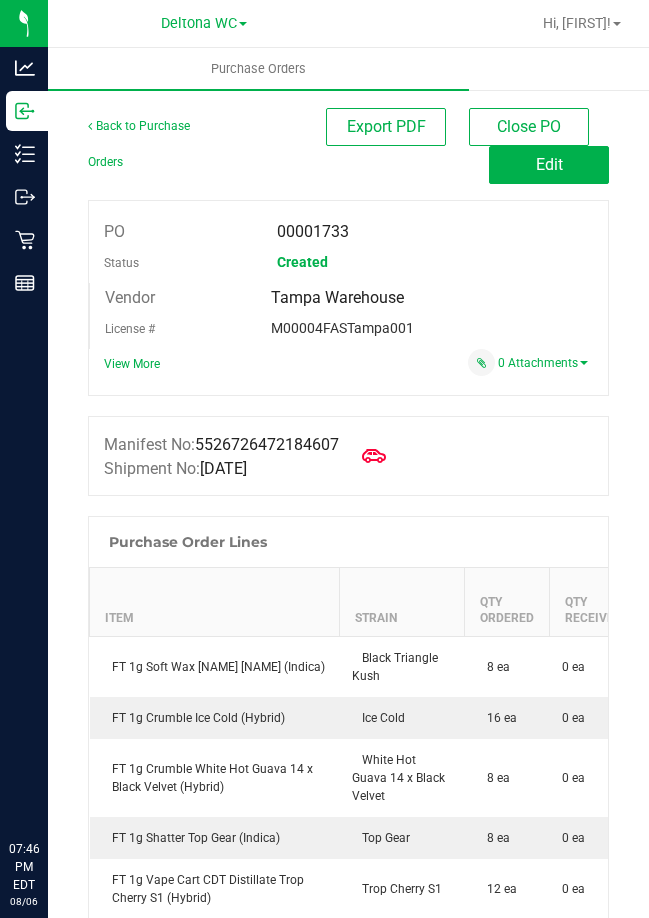 scroll, scrollTop: 0, scrollLeft: 0, axis: both 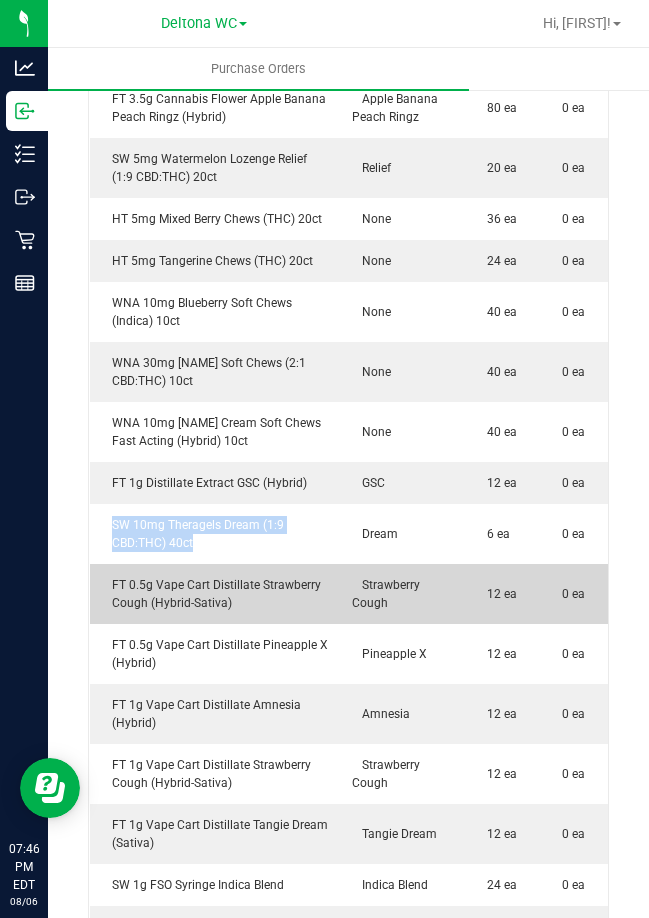 click on "FT 0.5g Vape Cart Distillate Strawberry Cough (Hybrid-Sativa)" at bounding box center [215, 594] 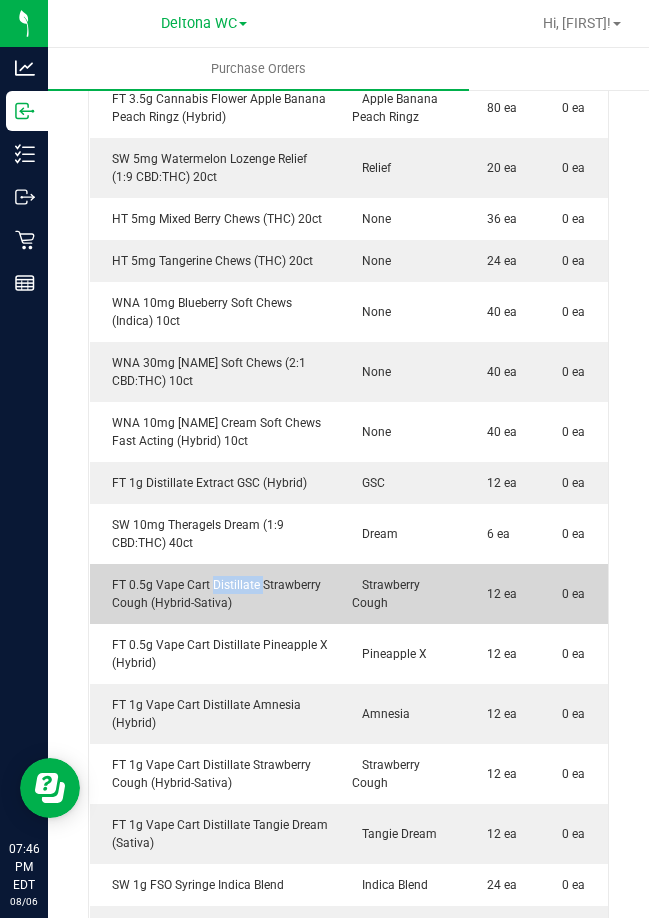 click on "FT 0.5g Vape Cart Distillate Strawberry Cough (Hybrid-Sativa)" at bounding box center [215, 594] 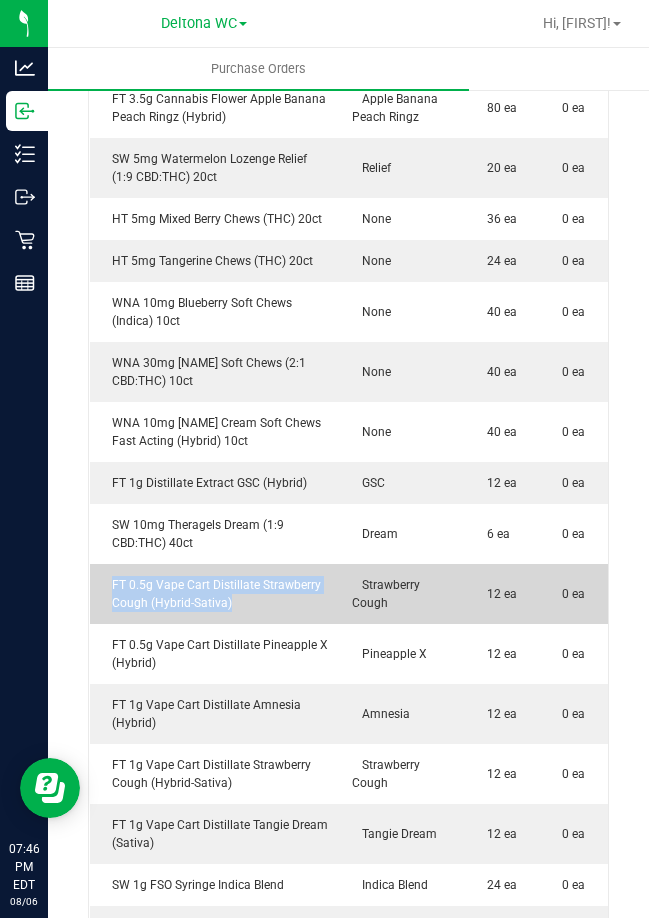 click on "FT 0.5g Vape Cart Distillate Strawberry Cough (Hybrid-Sativa)" at bounding box center [215, 594] 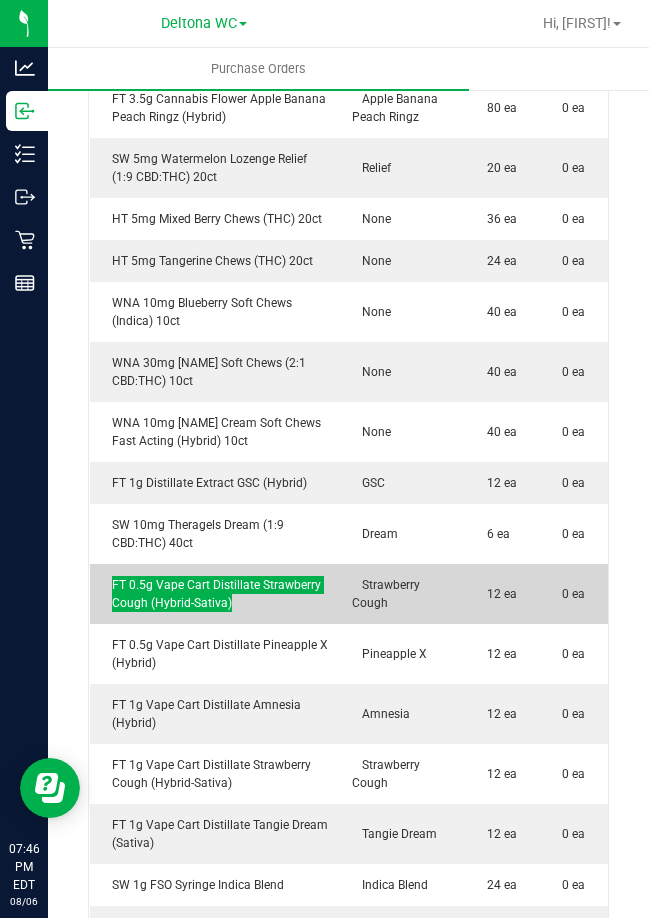 scroll, scrollTop: 2939, scrollLeft: 0, axis: vertical 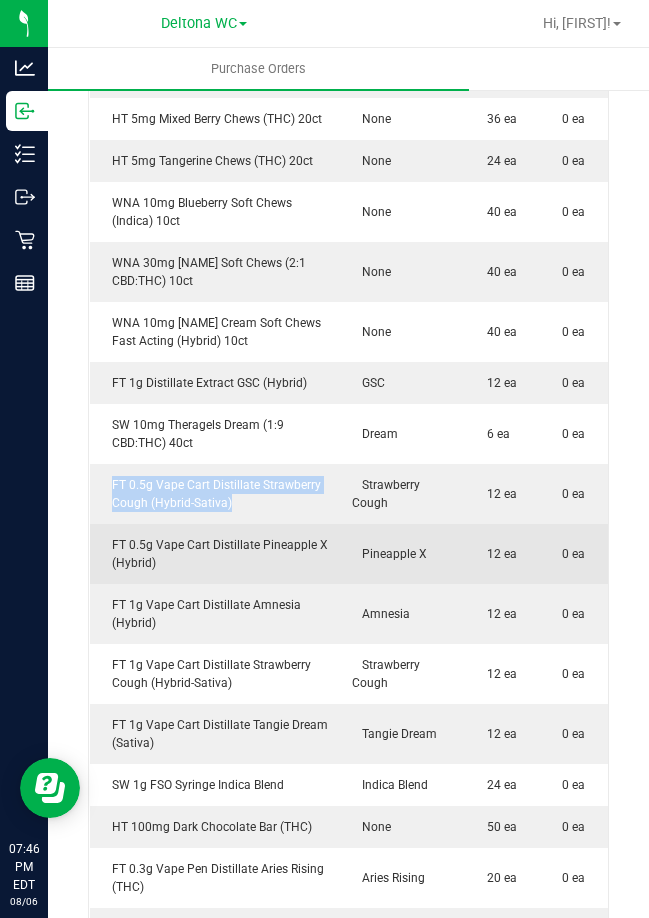 click on "FT 0.5g Vape Cart Distillate Pineapple X (Hybrid)" at bounding box center [215, 554] 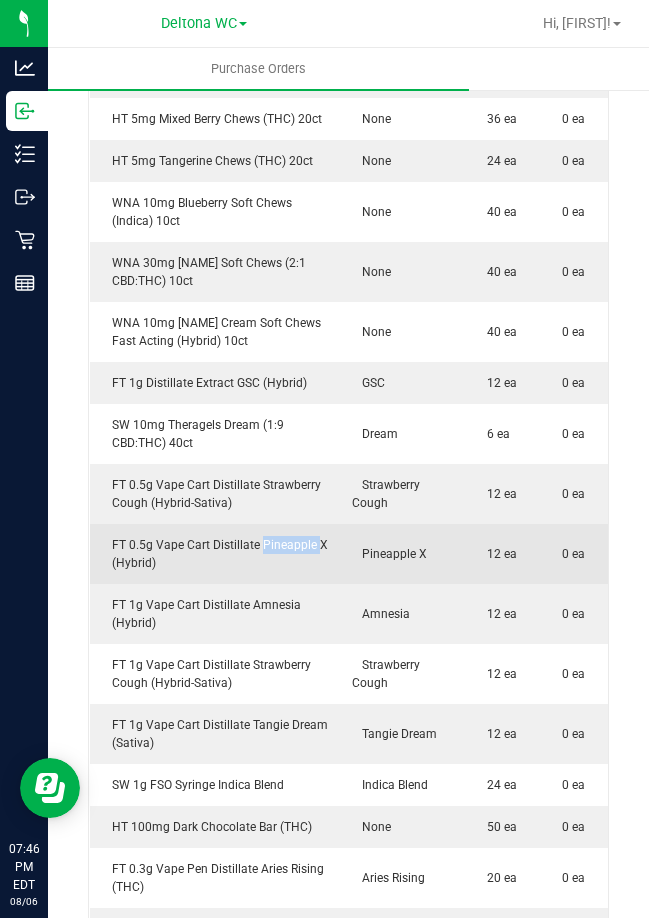 click on "FT 0.5g Vape Cart Distillate Pineapple X (Hybrid)" at bounding box center [215, 554] 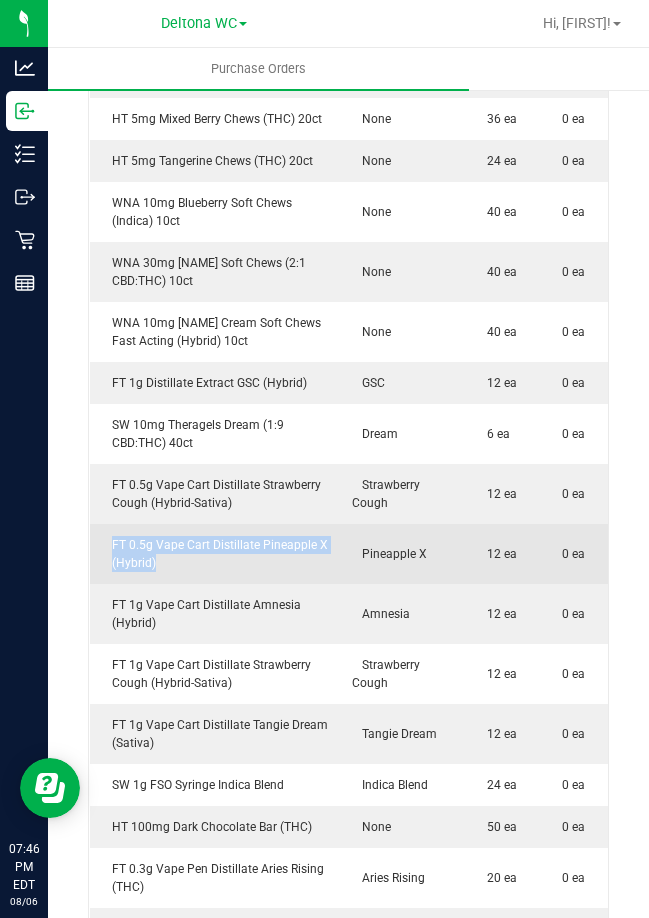 click on "FT 0.5g Vape Cart Distillate Pineapple X (Hybrid)" at bounding box center (215, 554) 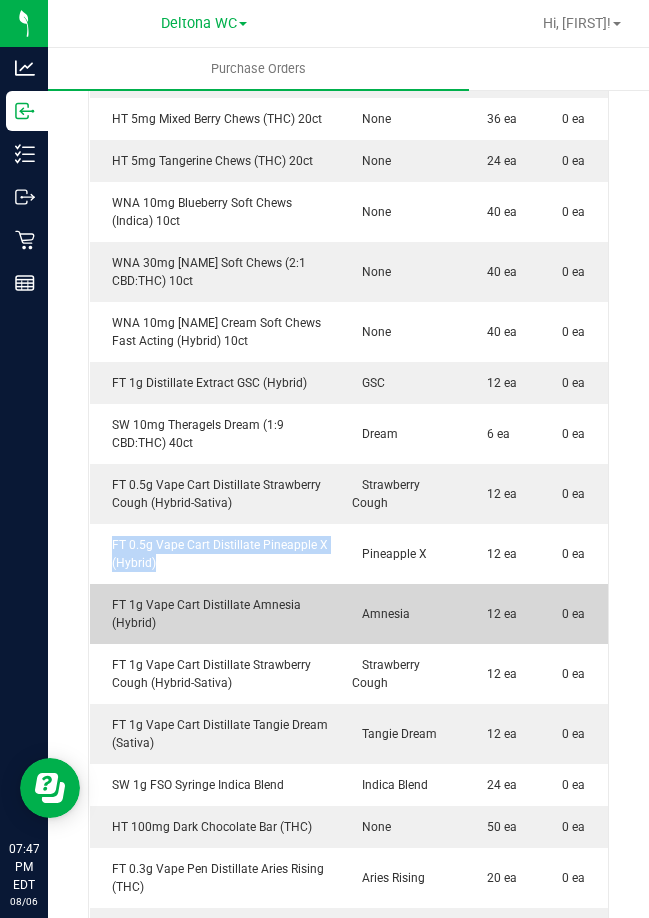 click on "FT 1g Vape Cart Distillate Amnesia (Hybrid)" at bounding box center [215, 614] 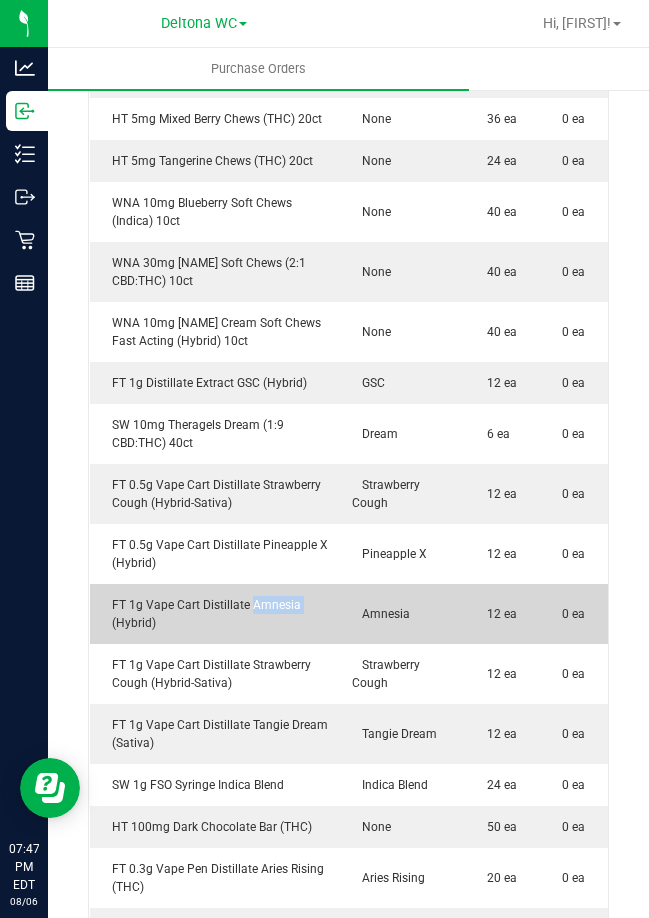 click on "FT 1g Vape Cart Distillate Amnesia (Hybrid)" at bounding box center [215, 614] 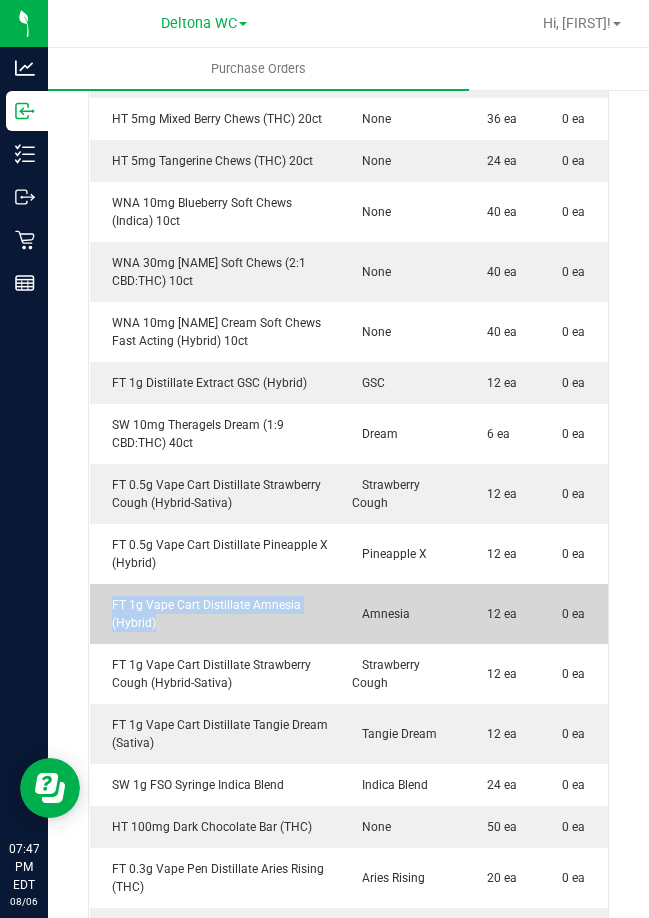click on "FT 1g Vape Cart Distillate Amnesia (Hybrid)" at bounding box center [215, 614] 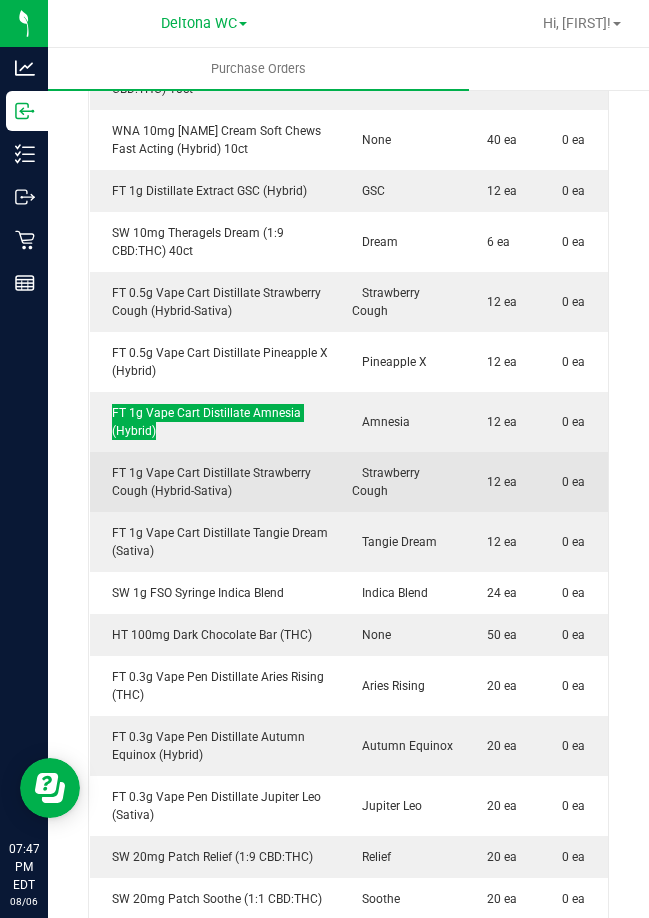 scroll, scrollTop: 3139, scrollLeft: 0, axis: vertical 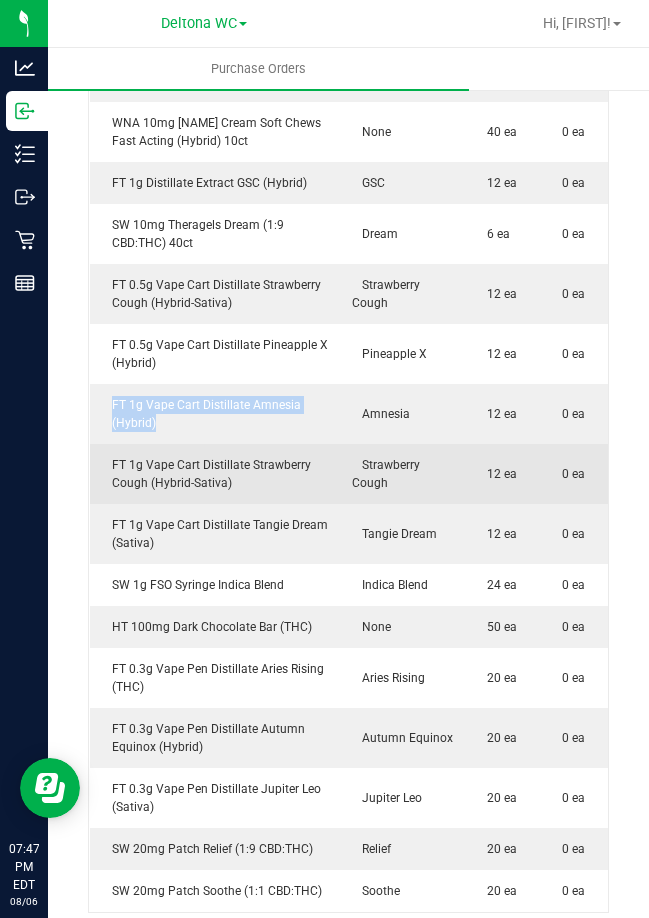 click on "FT 1g Vape Cart Distillate Strawberry Cough (Hybrid-Sativa)" at bounding box center [215, 474] 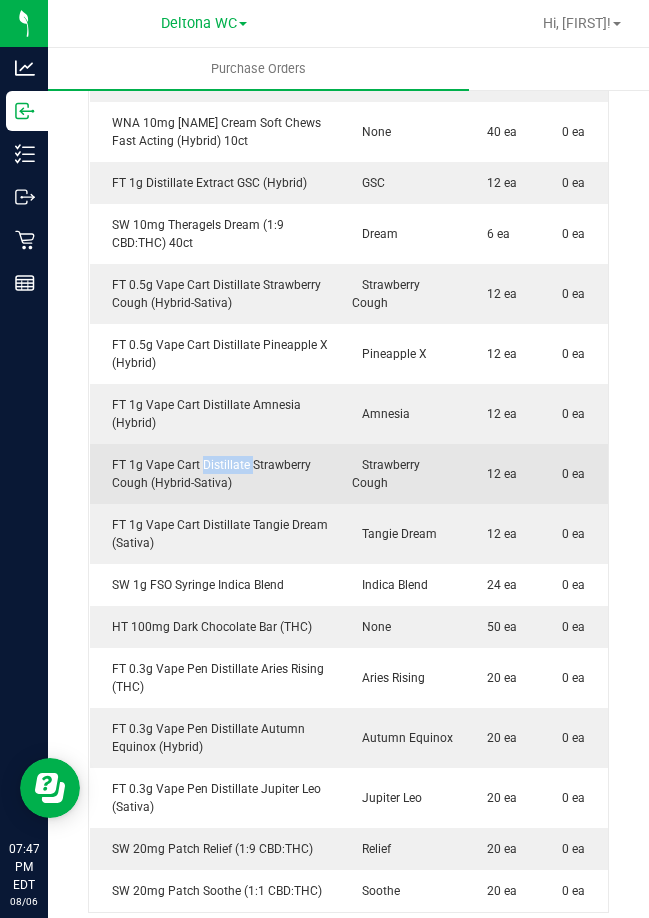 click on "FT 1g Vape Cart Distillate Strawberry Cough (Hybrid-Sativa)" at bounding box center (215, 474) 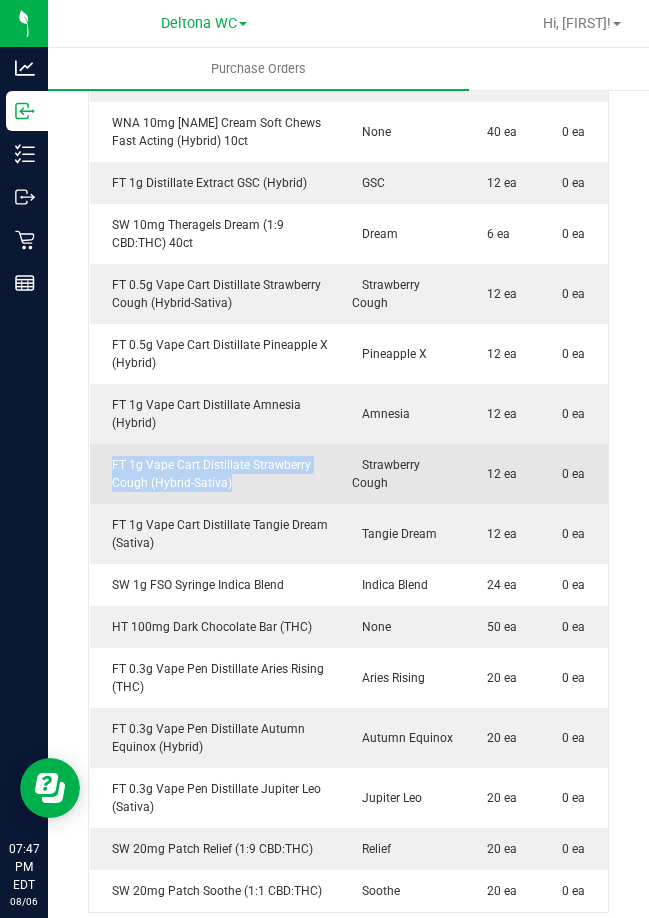 click on "FT 1g Vape Cart Distillate Strawberry Cough (Hybrid-Sativa)" at bounding box center [215, 474] 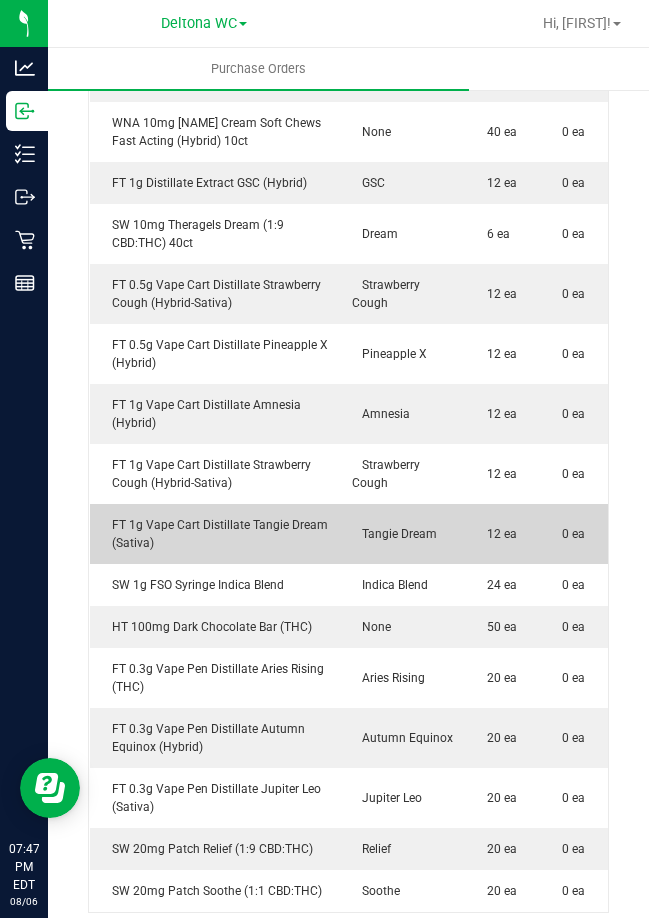 click on "FT 1g Vape Cart Distillate Tangie Dream (Sativa)" at bounding box center [215, 534] 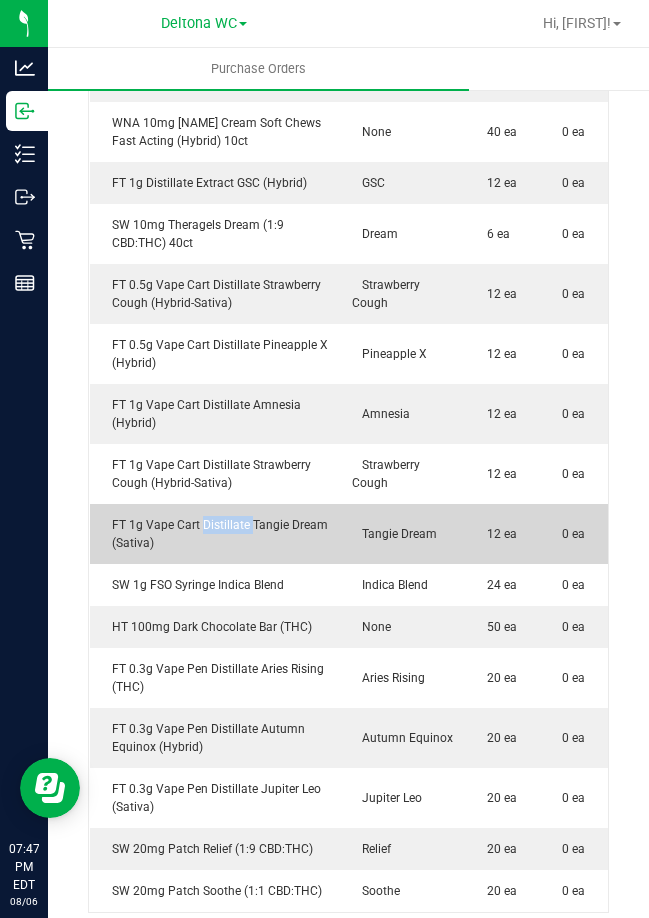 click on "FT 1g Vape Cart Distillate Tangie Dream (Sativa)" at bounding box center (215, 534) 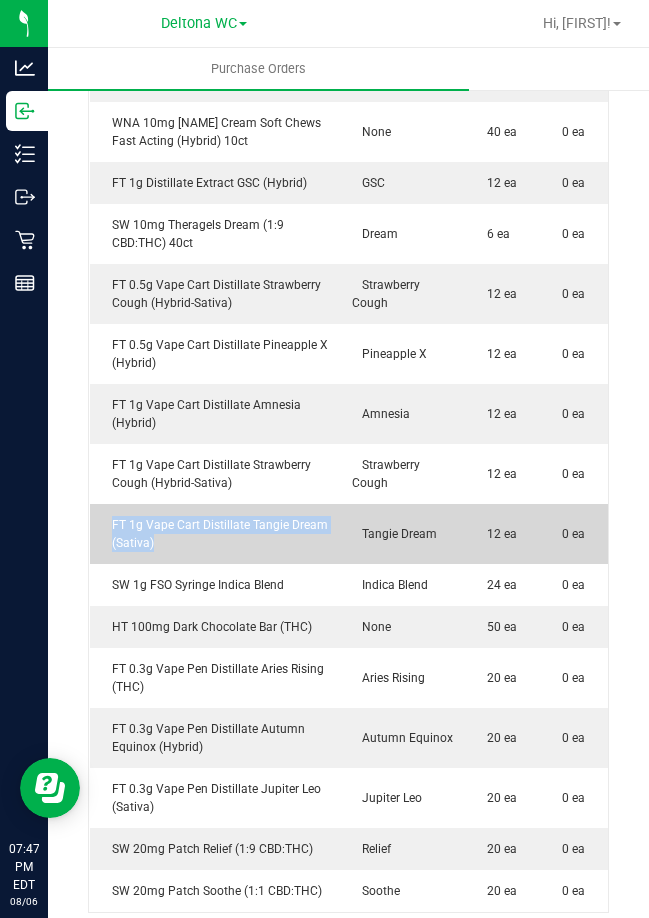 click on "FT 1g Vape Cart Distillate Tangie Dream (Sativa)" at bounding box center [215, 534] 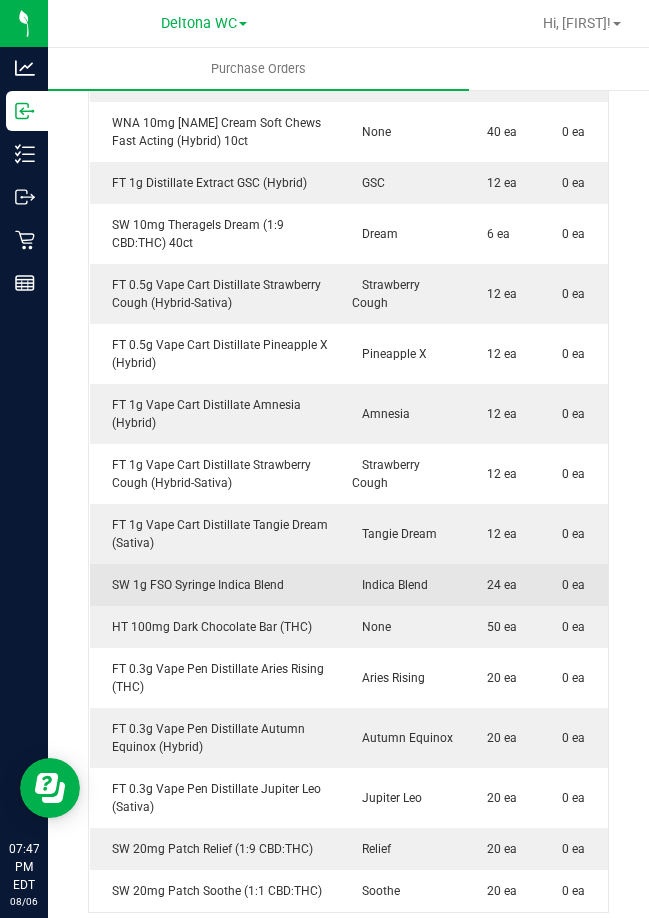 click on "SW 1g FSO Syringe Indica Blend" at bounding box center [215, 585] 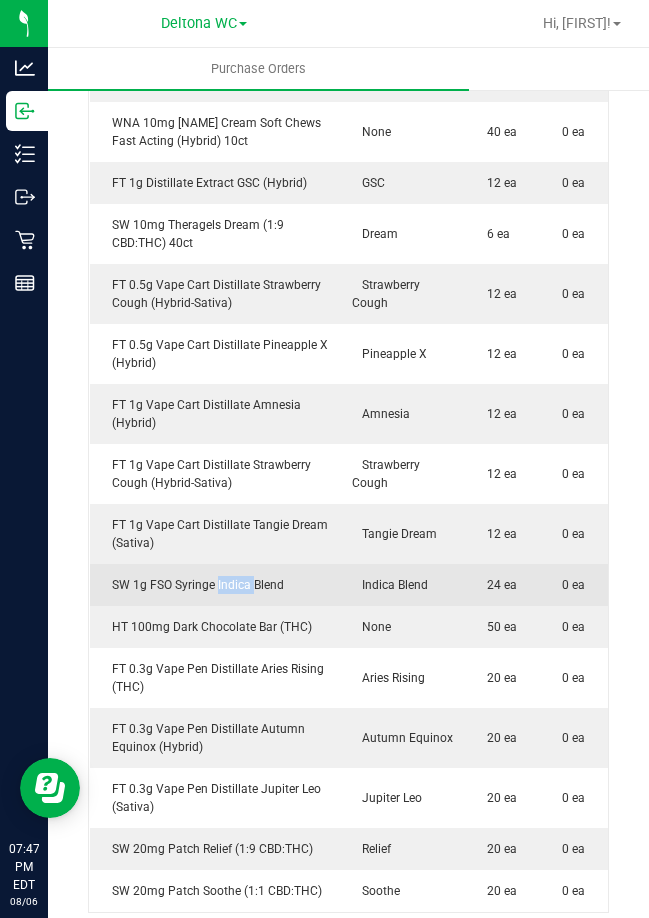 click on "SW 1g FSO Syringe Indica Blend" at bounding box center [215, 585] 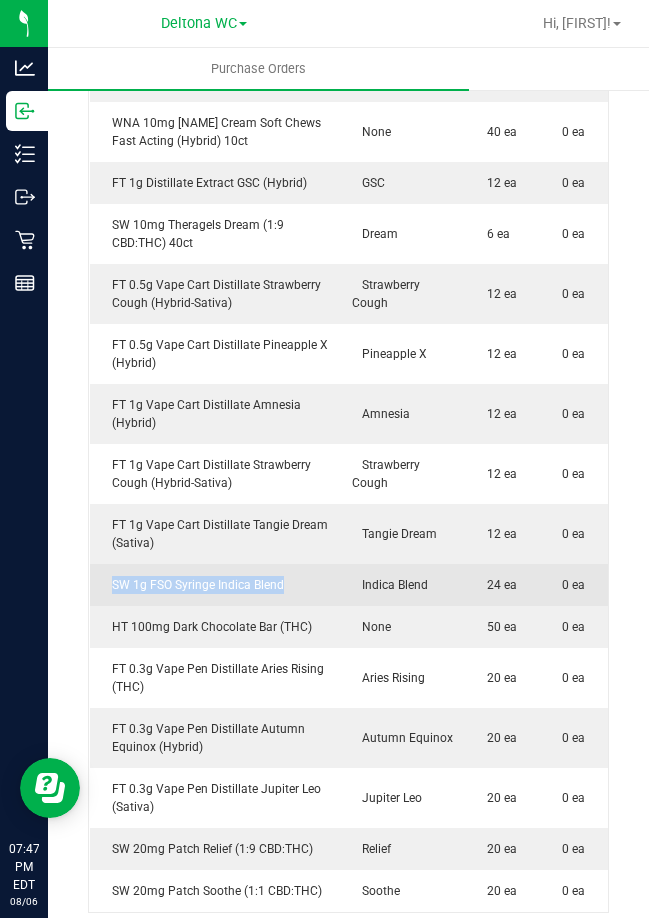 click on "SW 1g FSO Syringe Indica Blend" at bounding box center (215, 585) 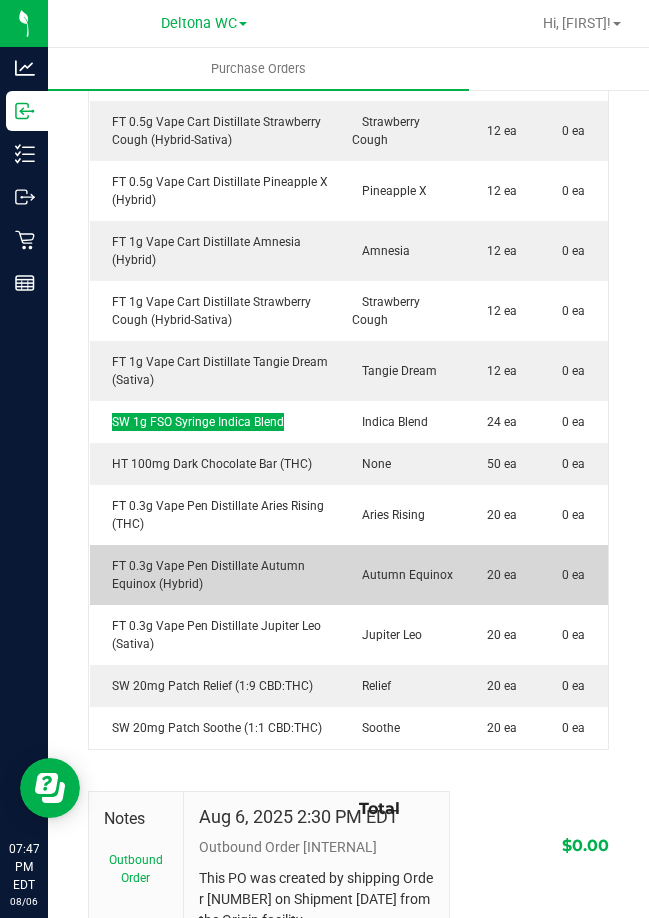 scroll, scrollTop: 3439, scrollLeft: 0, axis: vertical 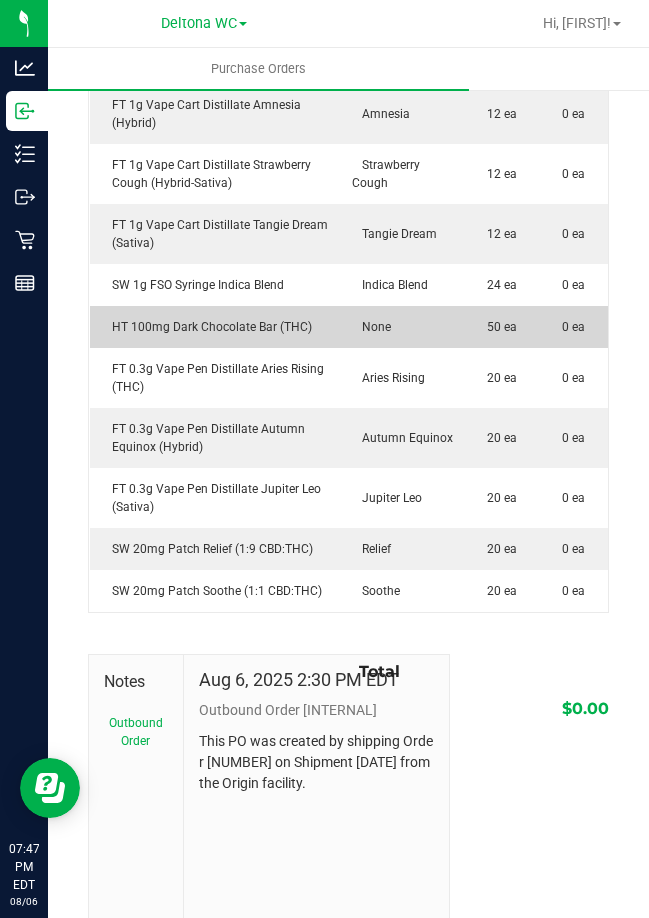click on "HT 100mg Dark Chocolate Bar (THC)" at bounding box center (215, 327) 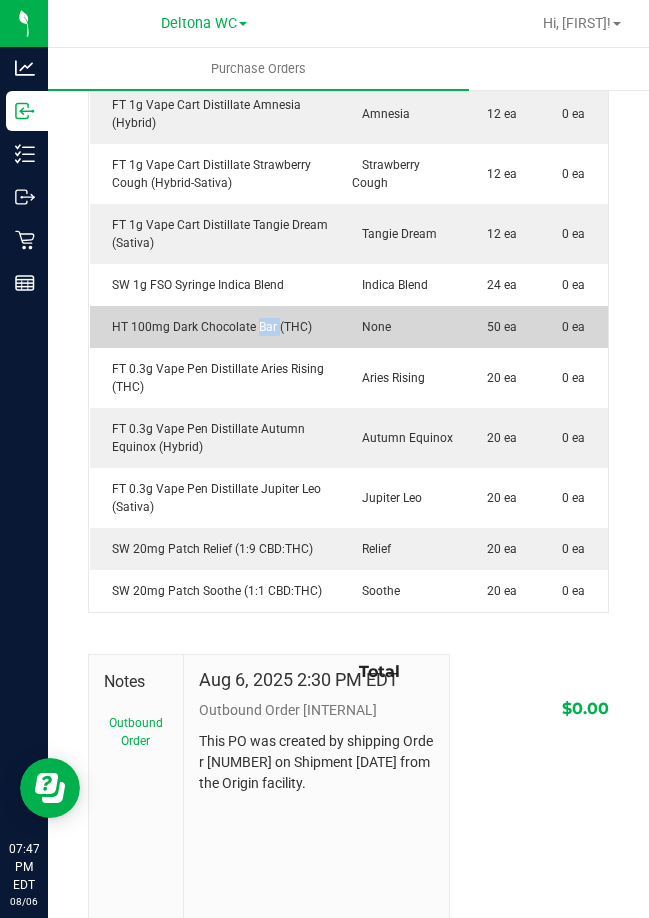 click on "HT 100mg Dark Chocolate Bar (THC)" at bounding box center (215, 327) 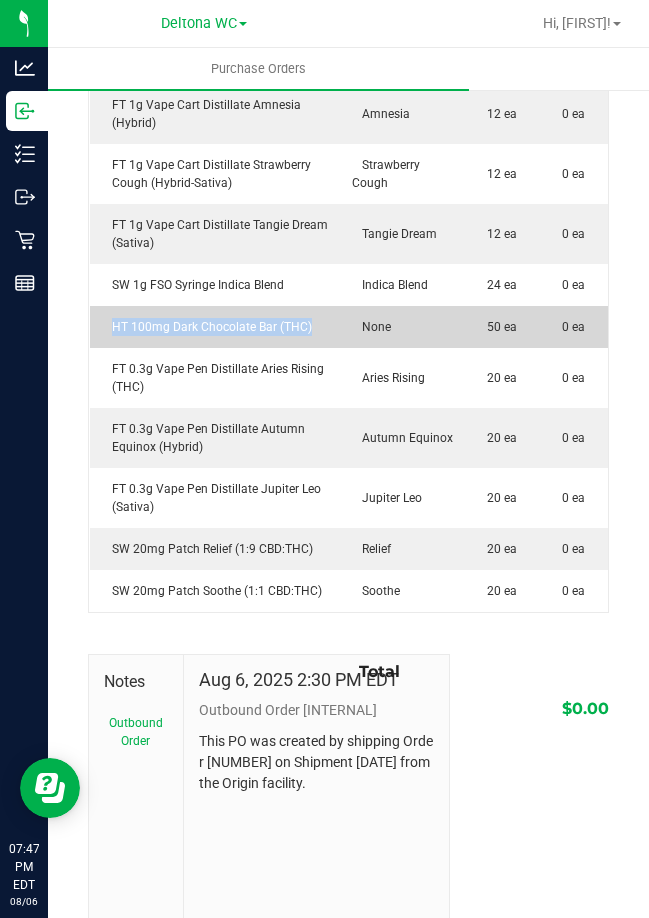click on "HT 100mg Dark Chocolate Bar (THC)" at bounding box center (215, 327) 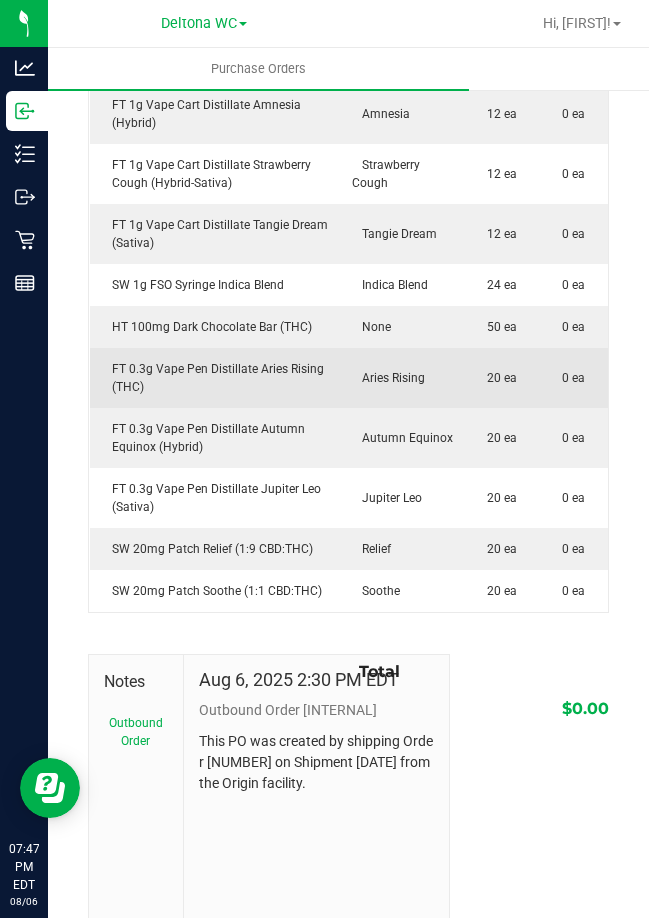 click on "FT 0.3g Vape Pen Distillate Aries Rising (THC)" at bounding box center [215, 378] 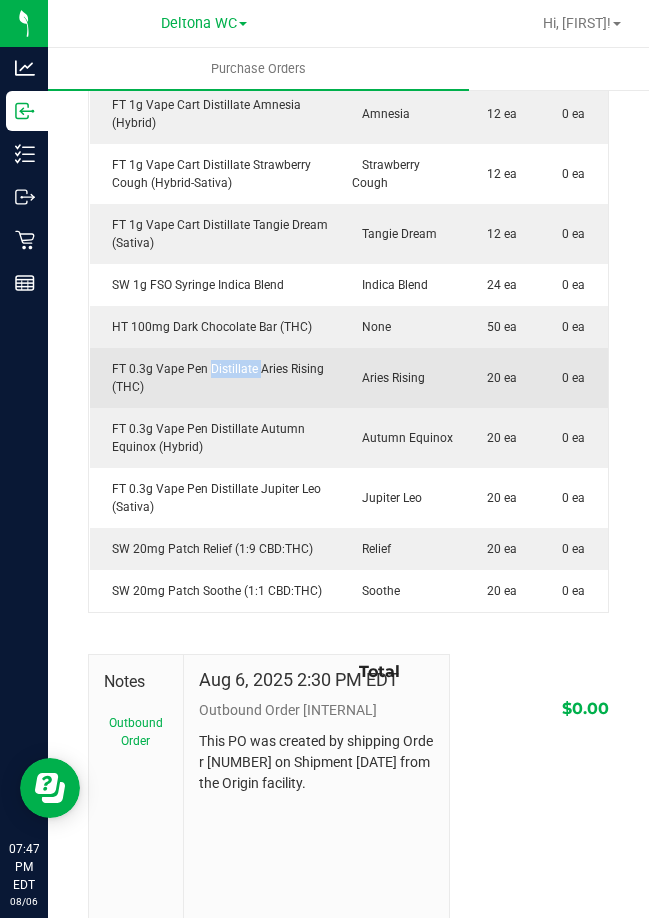 click on "FT 0.3g Vape Pen Distillate Aries Rising (THC)" at bounding box center (215, 378) 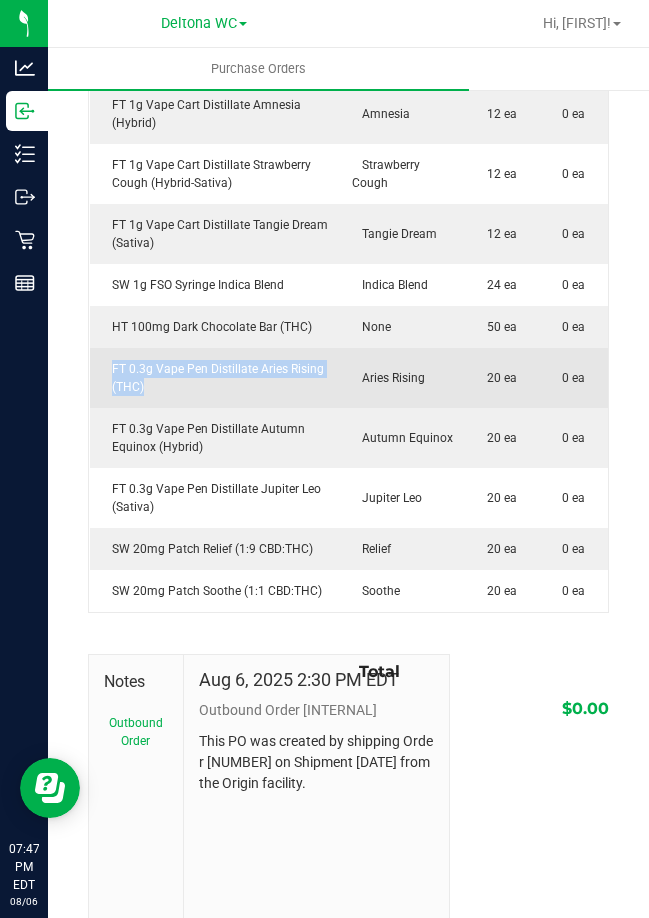 click on "FT 0.3g Vape Pen Distillate Aries Rising (THC)" at bounding box center (215, 378) 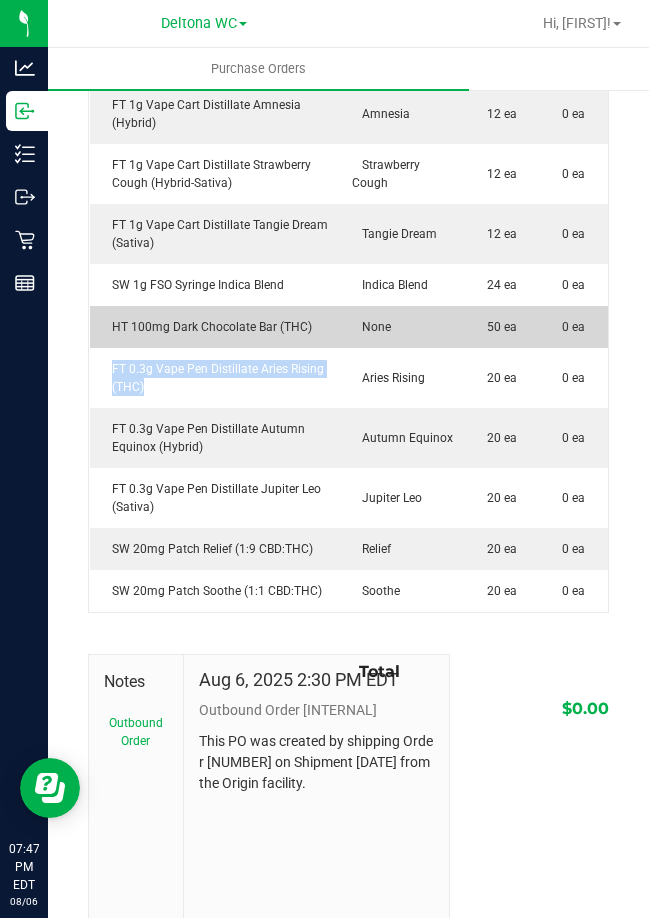 copy on "FT 0.3g Vape Pen Distillate Aries Rising (THC)" 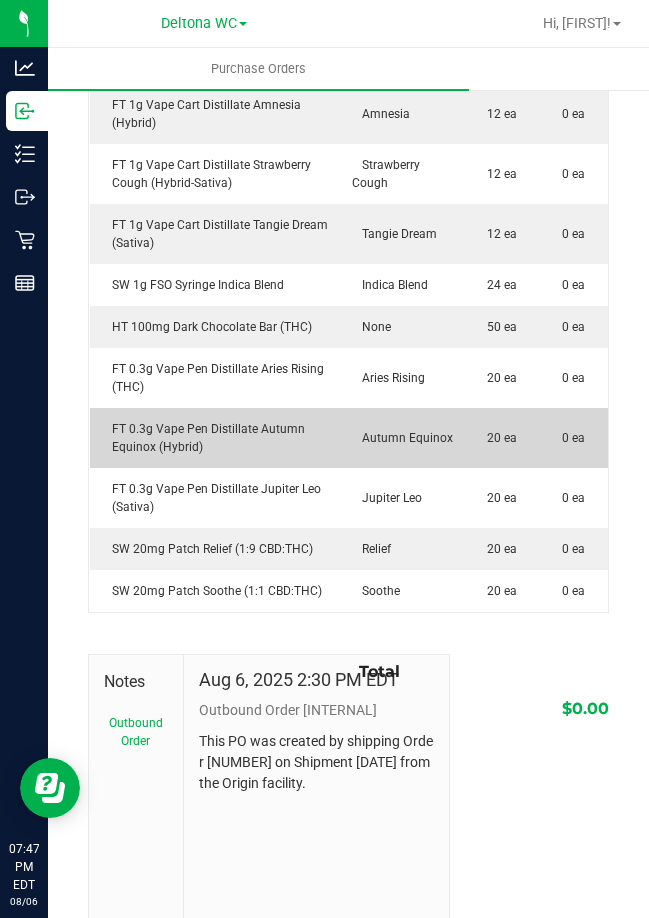 click on "FT 0.3g Vape Pen Distillate Autumn Equinox (Hybrid)" at bounding box center (215, 438) 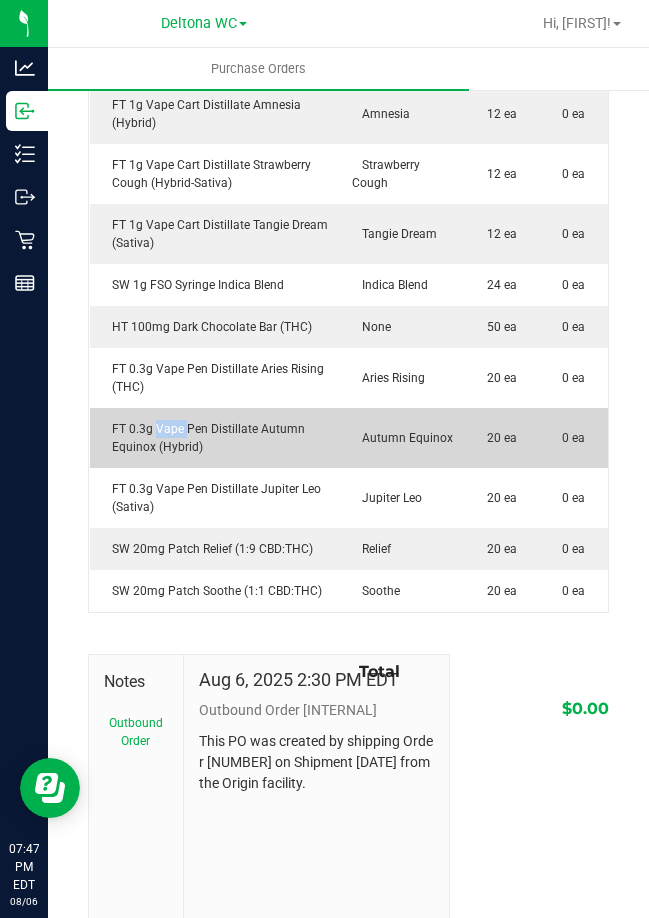 click on "FT 0.3g Vape Pen Distillate Autumn Equinox (Hybrid)" at bounding box center (215, 438) 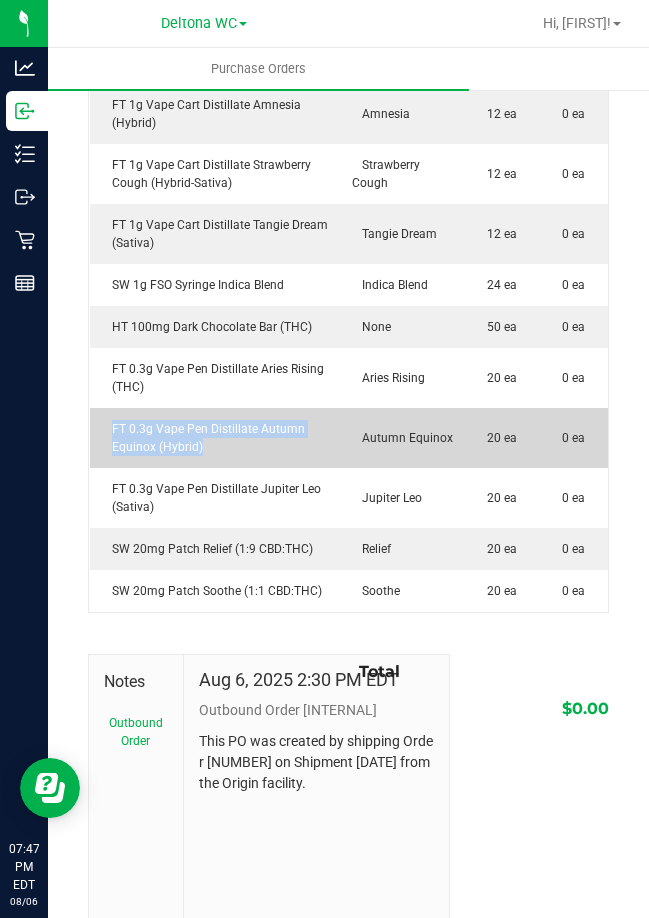 click on "FT 0.3g Vape Pen Distillate Autumn Equinox (Hybrid)" at bounding box center [215, 438] 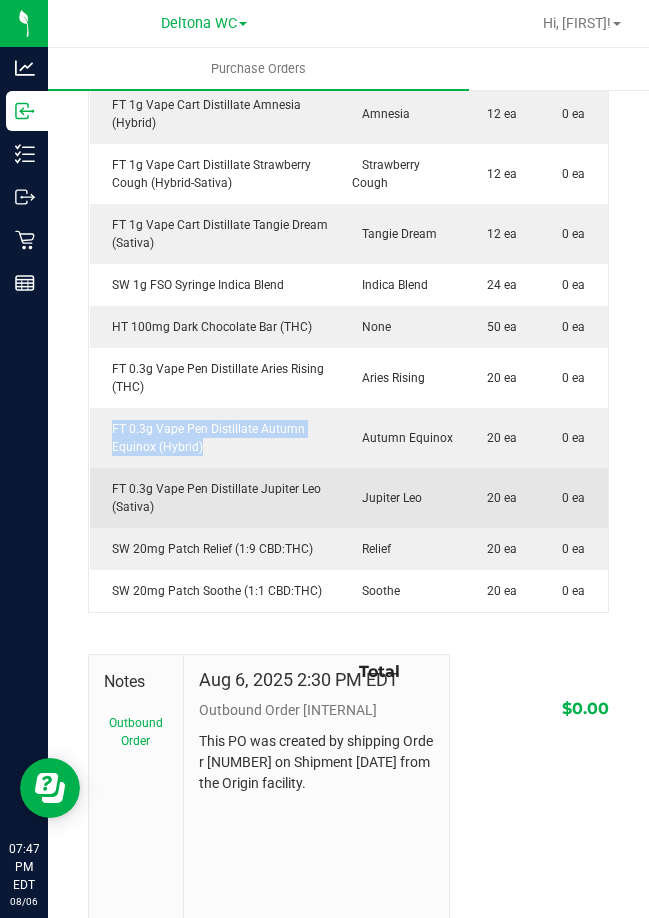 click on "FT 0.3g Vape Pen Distillate Jupiter Leo (Sativa)" at bounding box center [215, 498] 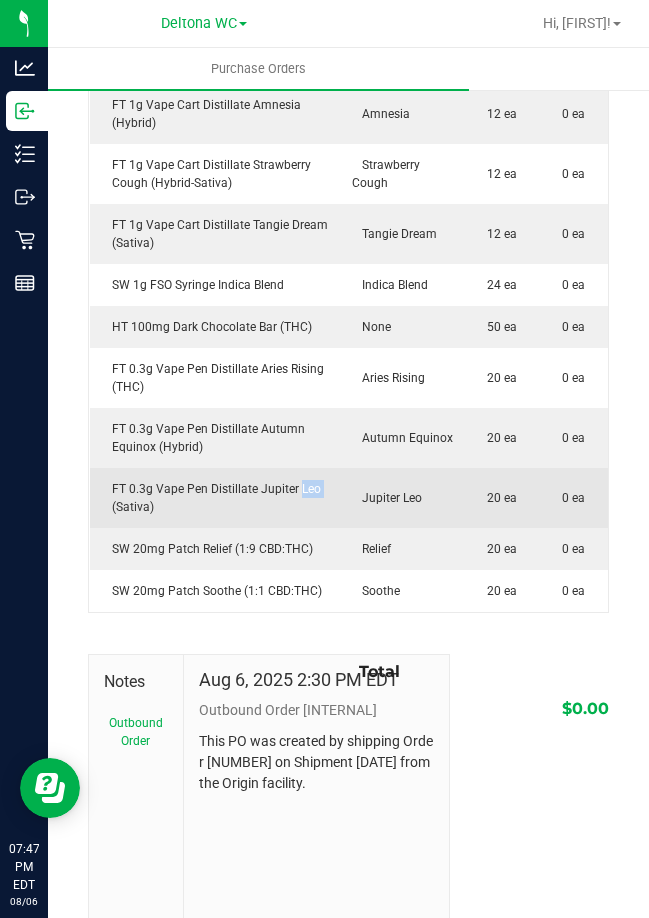 click on "FT 0.3g Vape Pen Distillate Jupiter Leo (Sativa)" at bounding box center (215, 498) 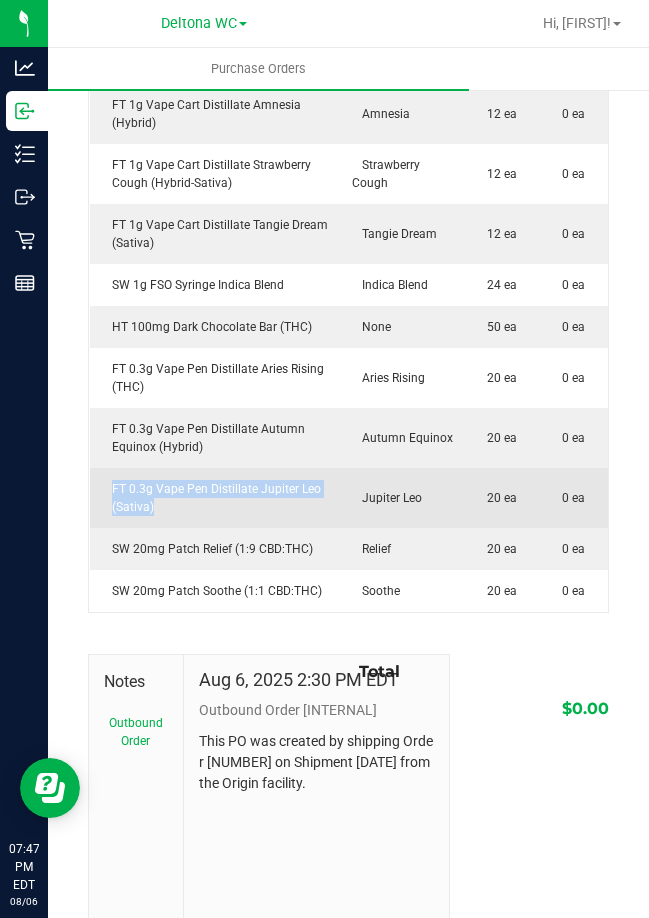 click on "FT 0.3g Vape Pen Distillate Jupiter Leo (Sativa)" at bounding box center [215, 498] 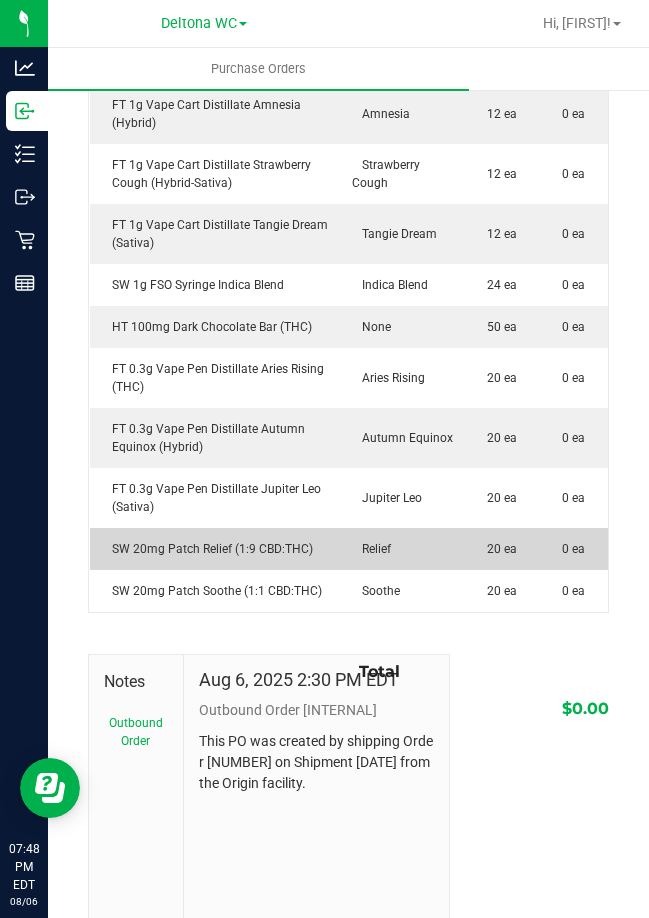 click on "SW 20mg Patch Relief (1:9 CBD:THC)" at bounding box center (215, 549) 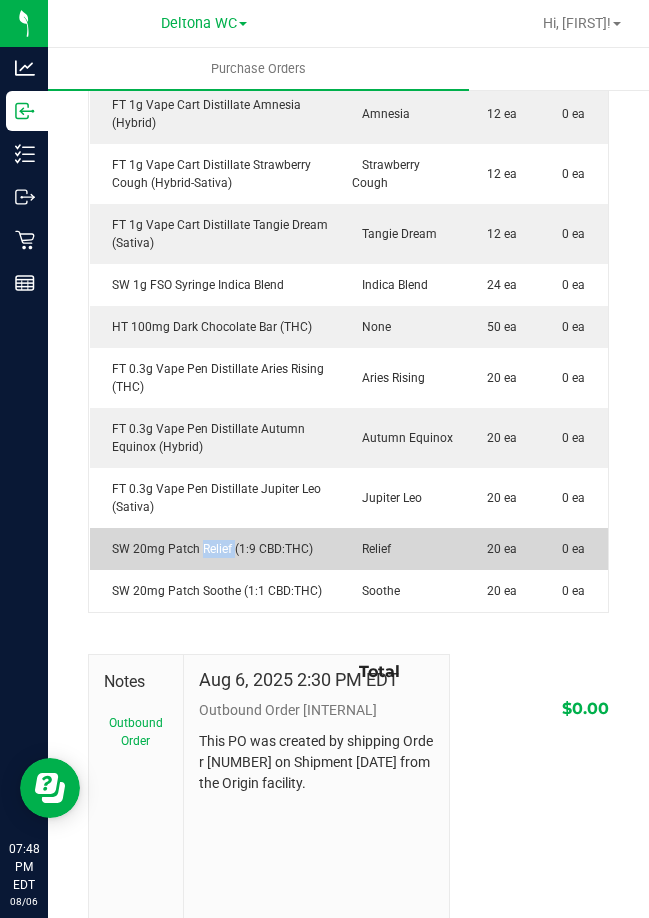 click on "SW 20mg Patch Relief (1:9 CBD:THC)" at bounding box center [215, 549] 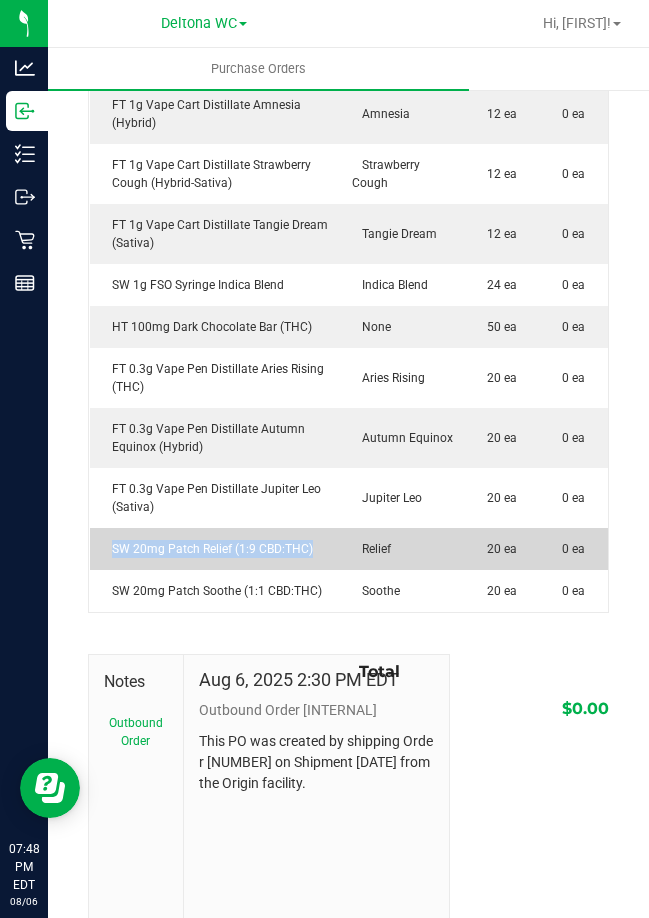 click on "SW 20mg Patch Relief (1:9 CBD:THC)" at bounding box center (215, 549) 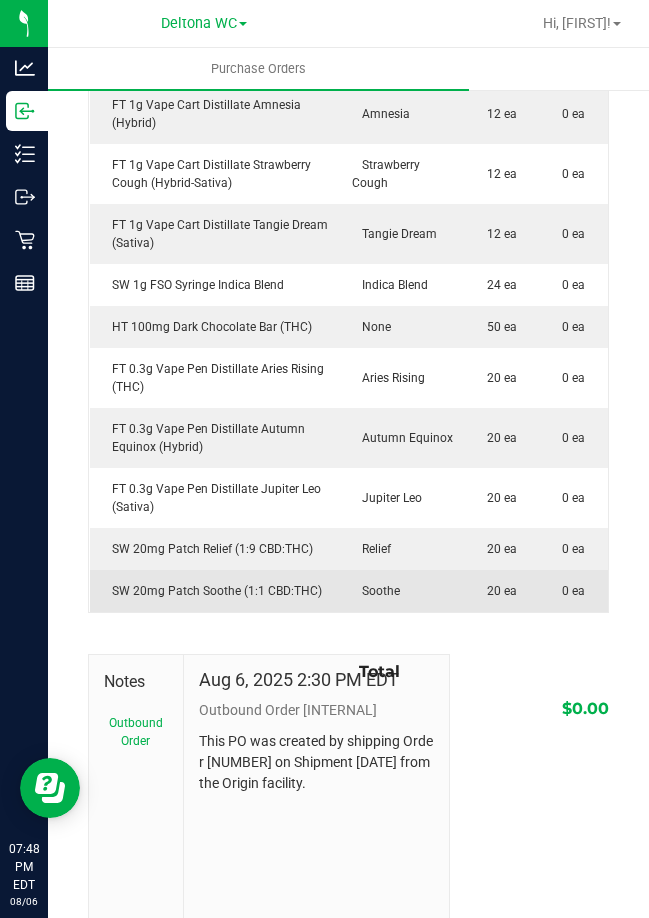 click on "SW 20mg Patch Soothe (1:1 CBD:THC)" at bounding box center (215, 591) 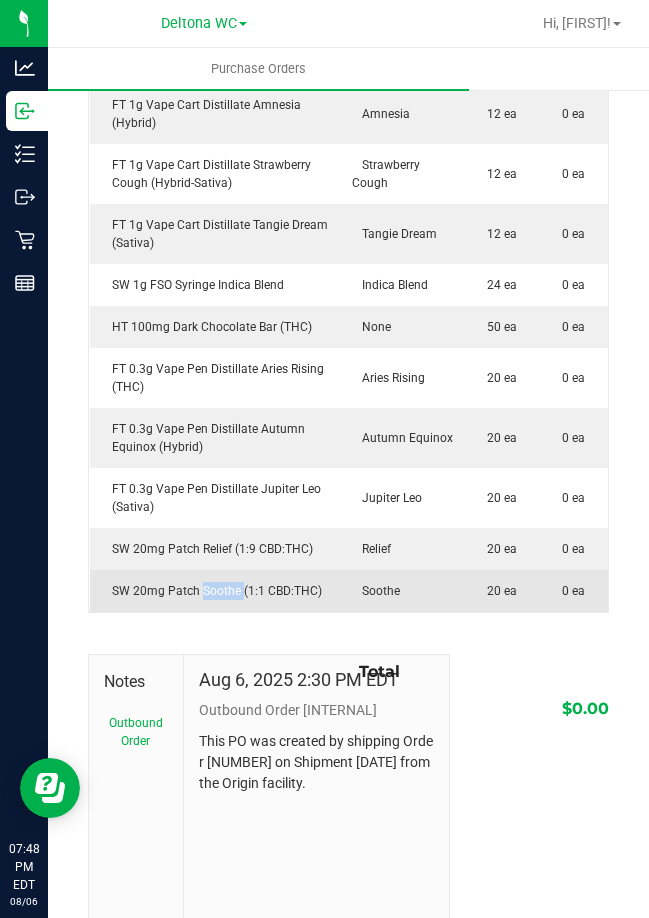 click on "SW 20mg Patch Soothe (1:1 CBD:THC)" at bounding box center [215, 591] 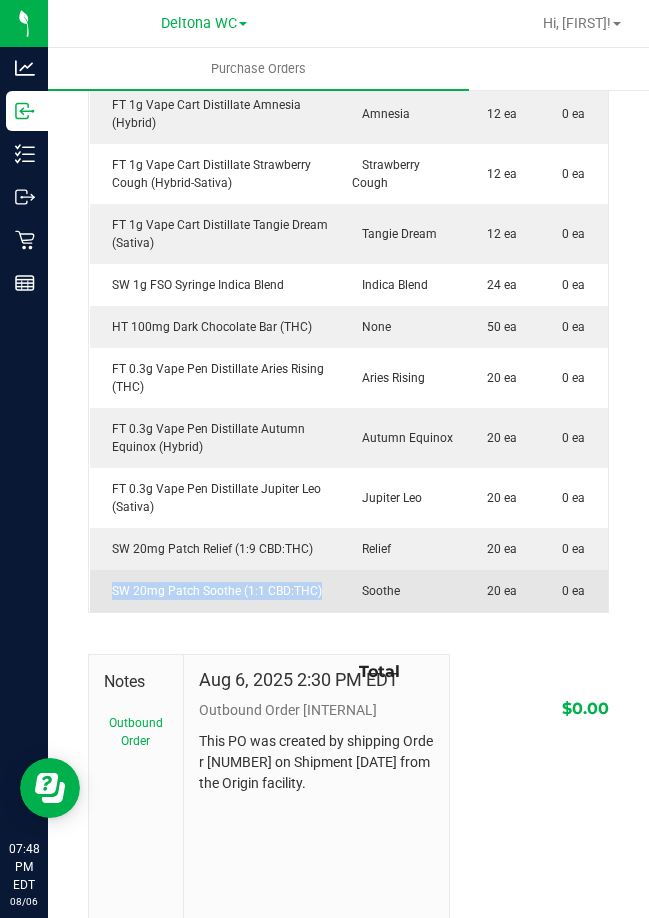 click on "SW 20mg Patch Soothe (1:1 CBD:THC)" at bounding box center [215, 591] 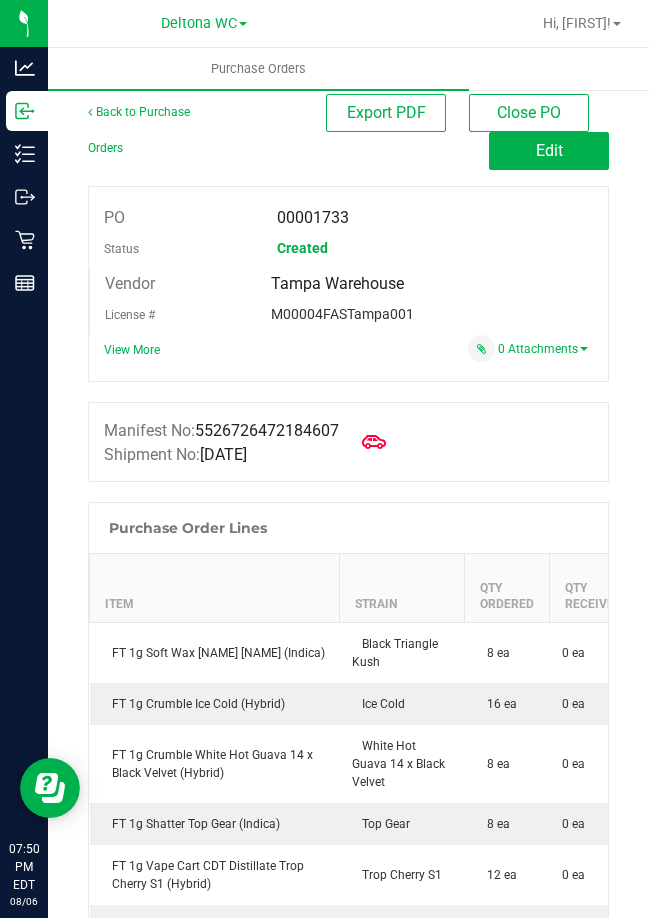 scroll, scrollTop: 0, scrollLeft: 0, axis: both 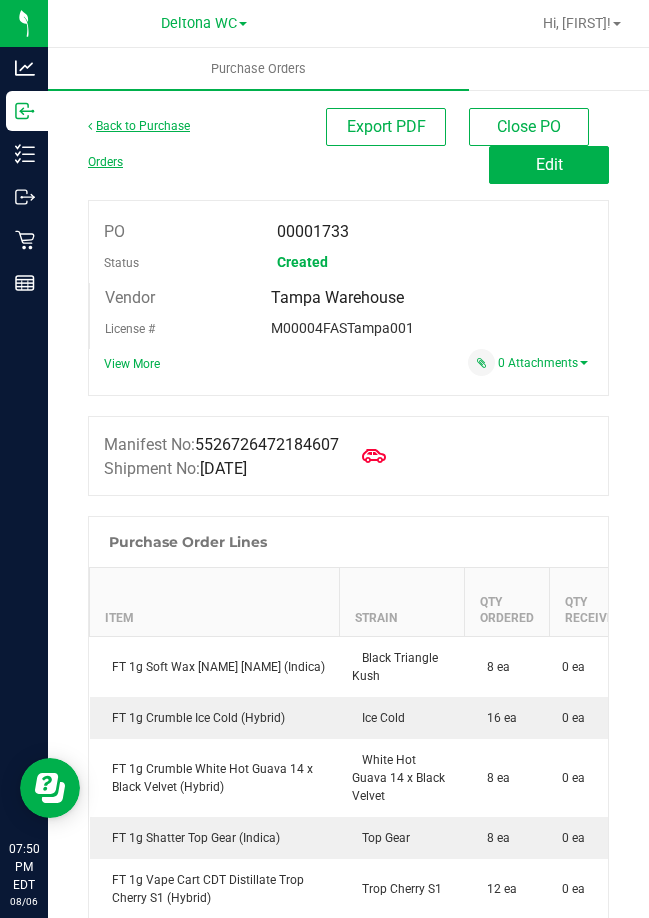 click on "Back to Purchase Orders" at bounding box center (139, 144) 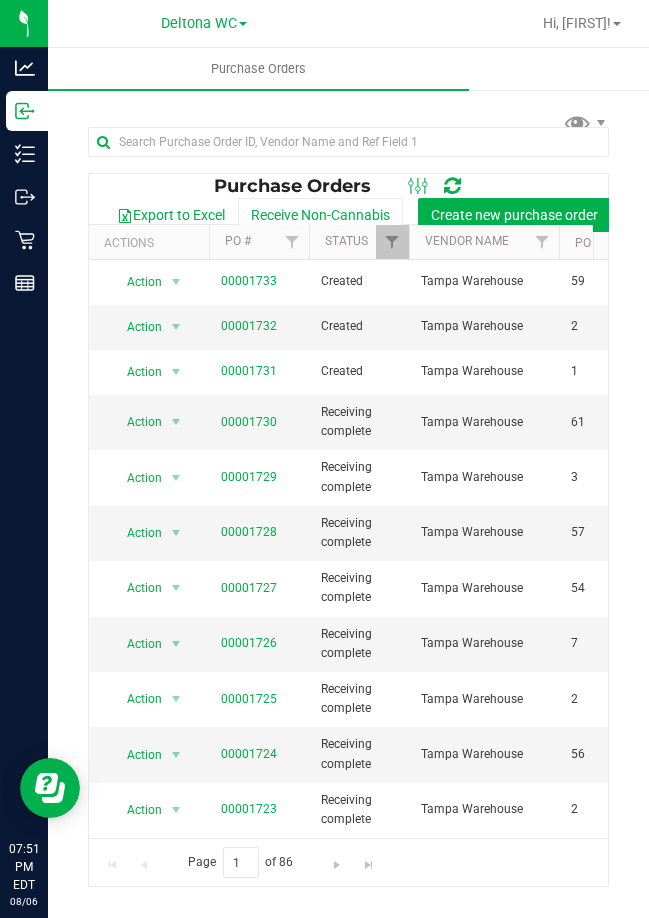 scroll, scrollTop: 0, scrollLeft: 24, axis: horizontal 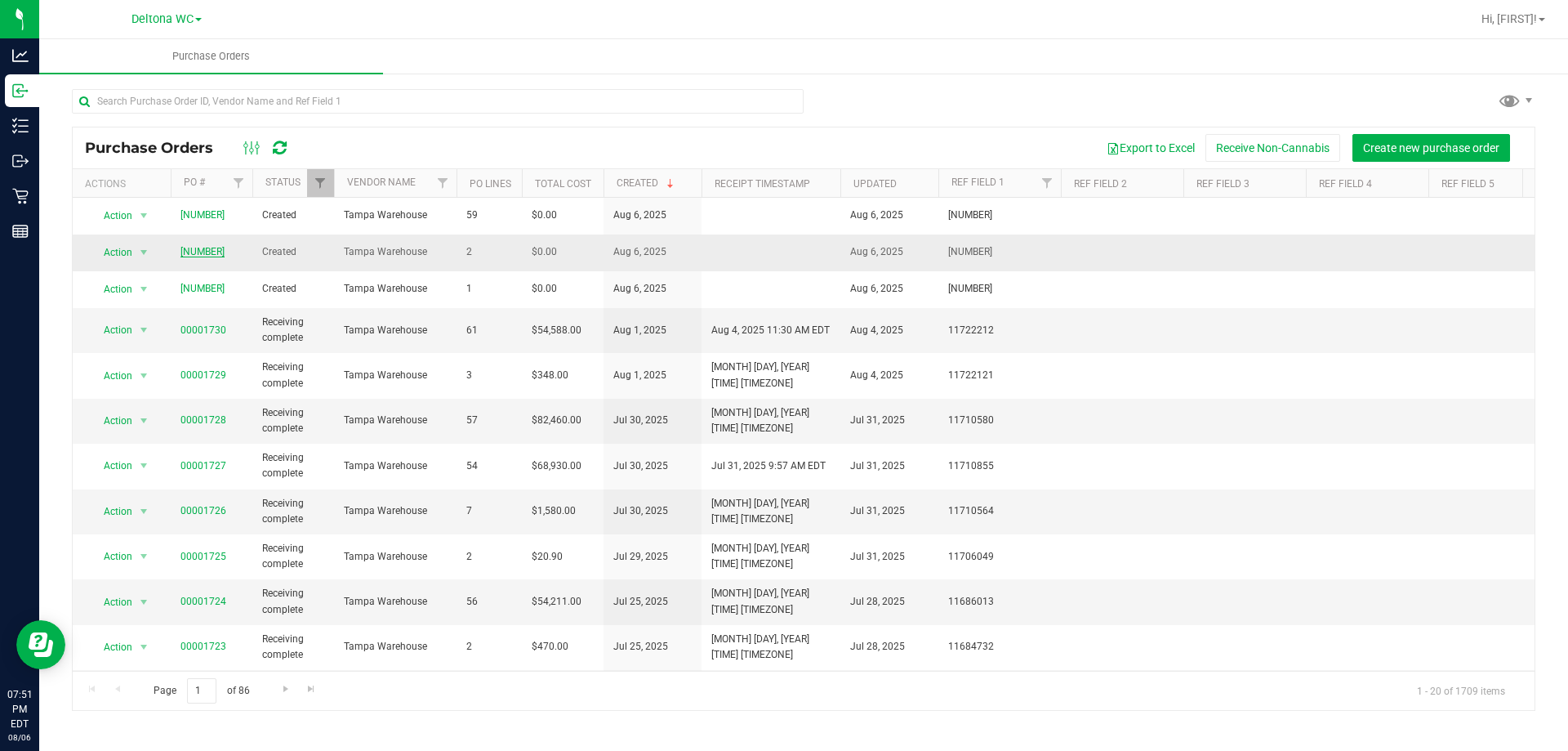 click on "[NUMBER]" at bounding box center [203, 252] 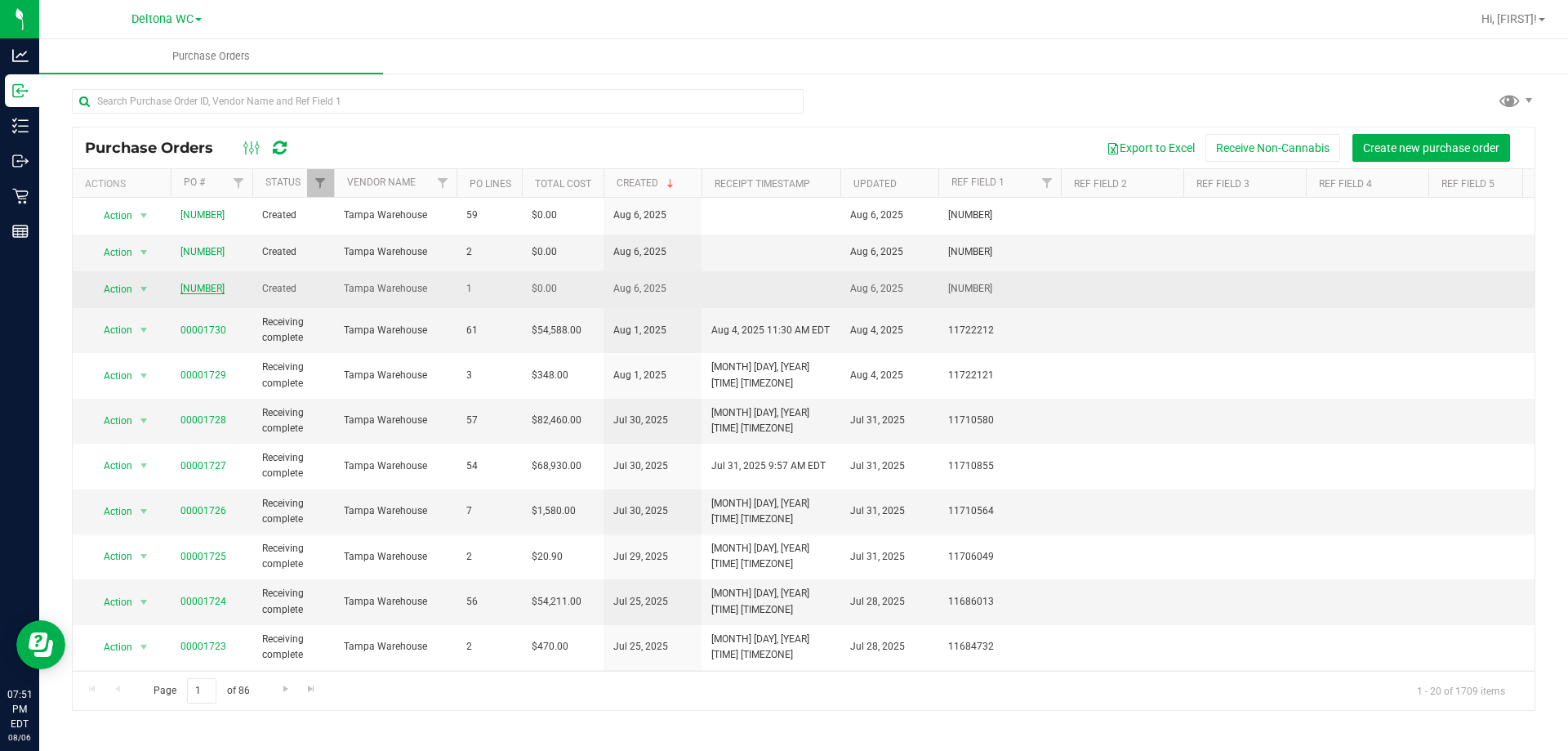 click on "[NUMBER]" at bounding box center [203, 288] 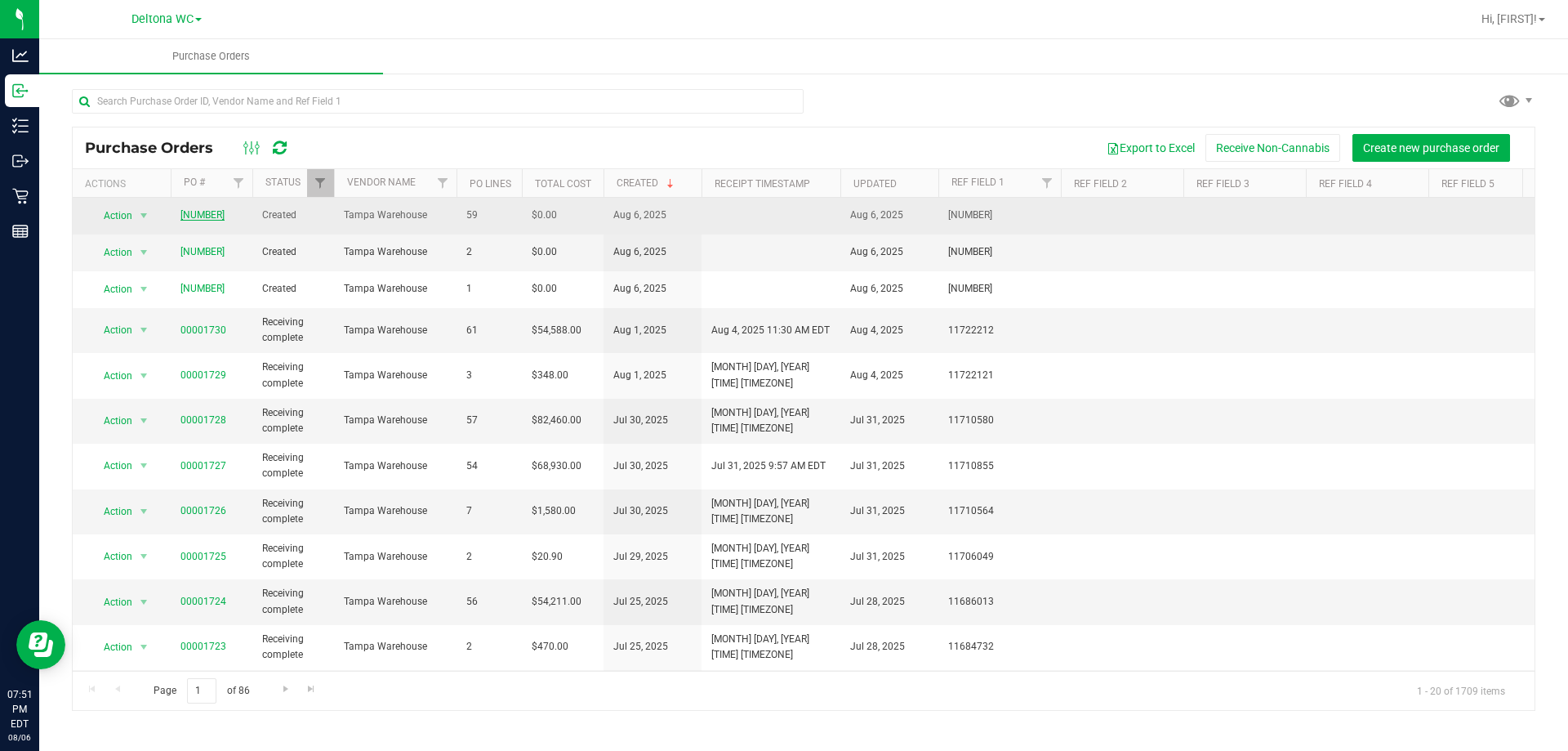 click on "[NUMBER]" at bounding box center [203, 215] 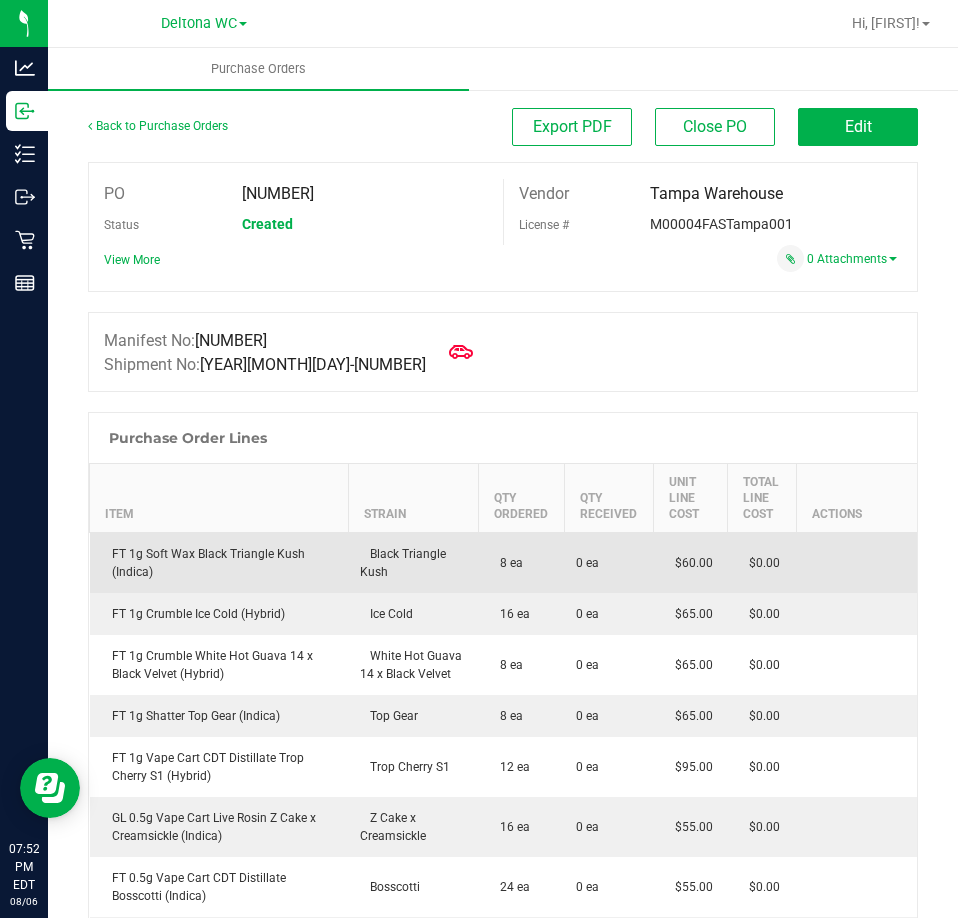 click on "FT 1g Soft Wax Black Triangle Kush (Indica)" at bounding box center (219, 563) 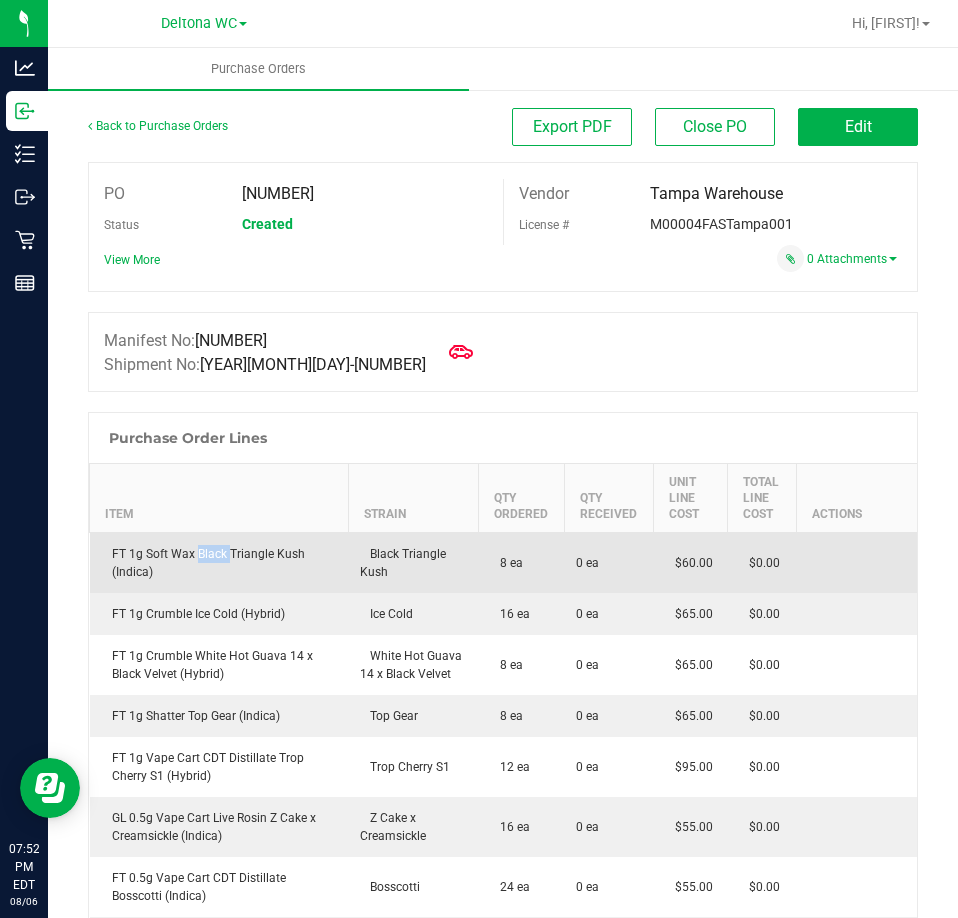 click on "FT 1g Soft Wax Black Triangle Kush (Indica)" at bounding box center [219, 563] 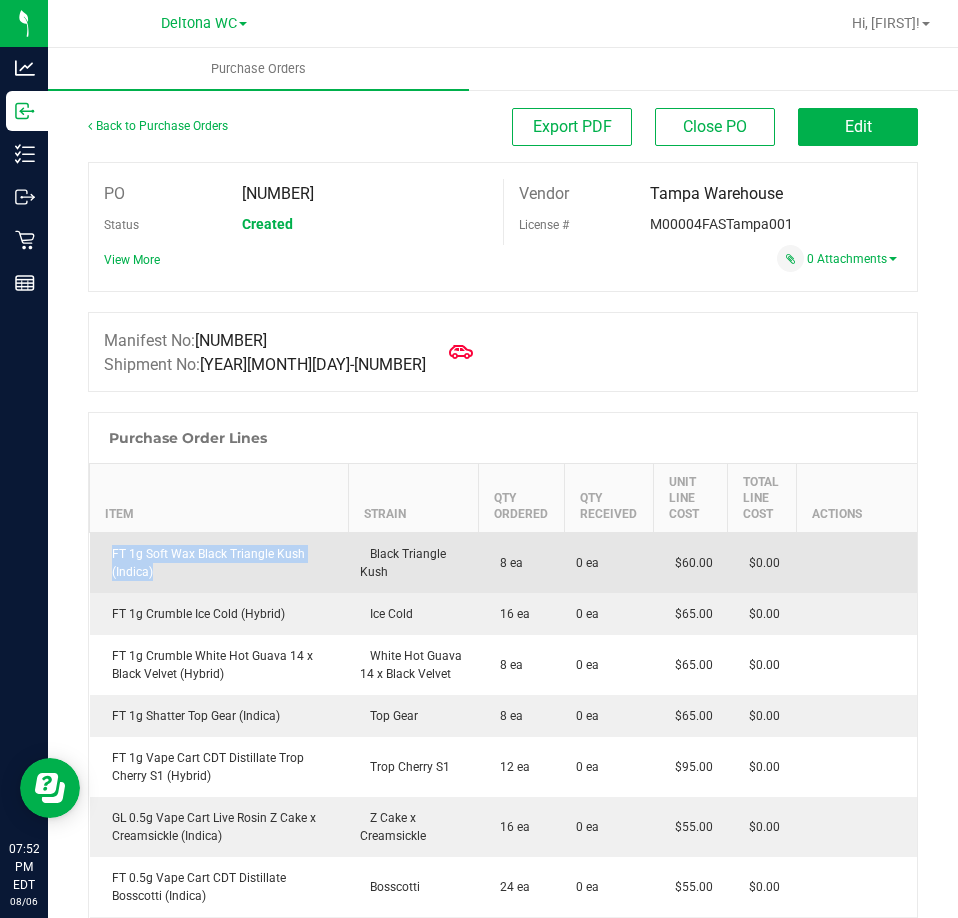 click on "FT 1g Soft Wax Black Triangle Kush (Indica)" at bounding box center [219, 563] 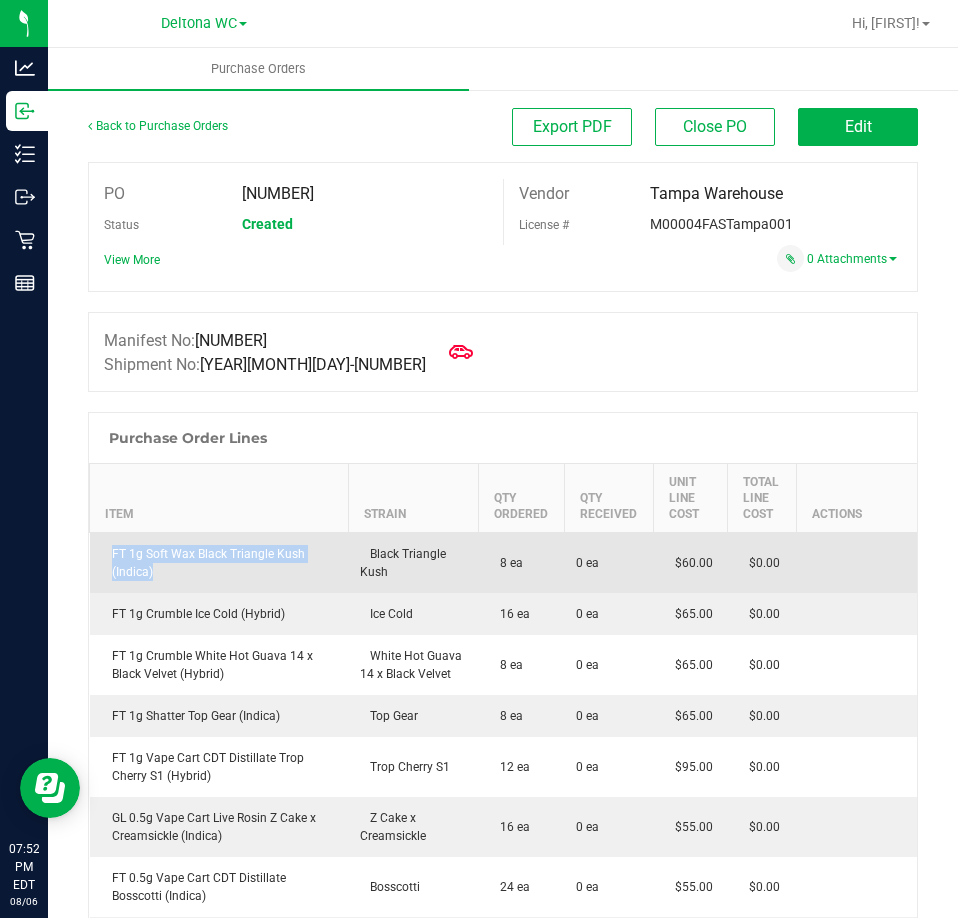 copy on "FT 1g Soft Wax Black Triangle Kush (Indica)" 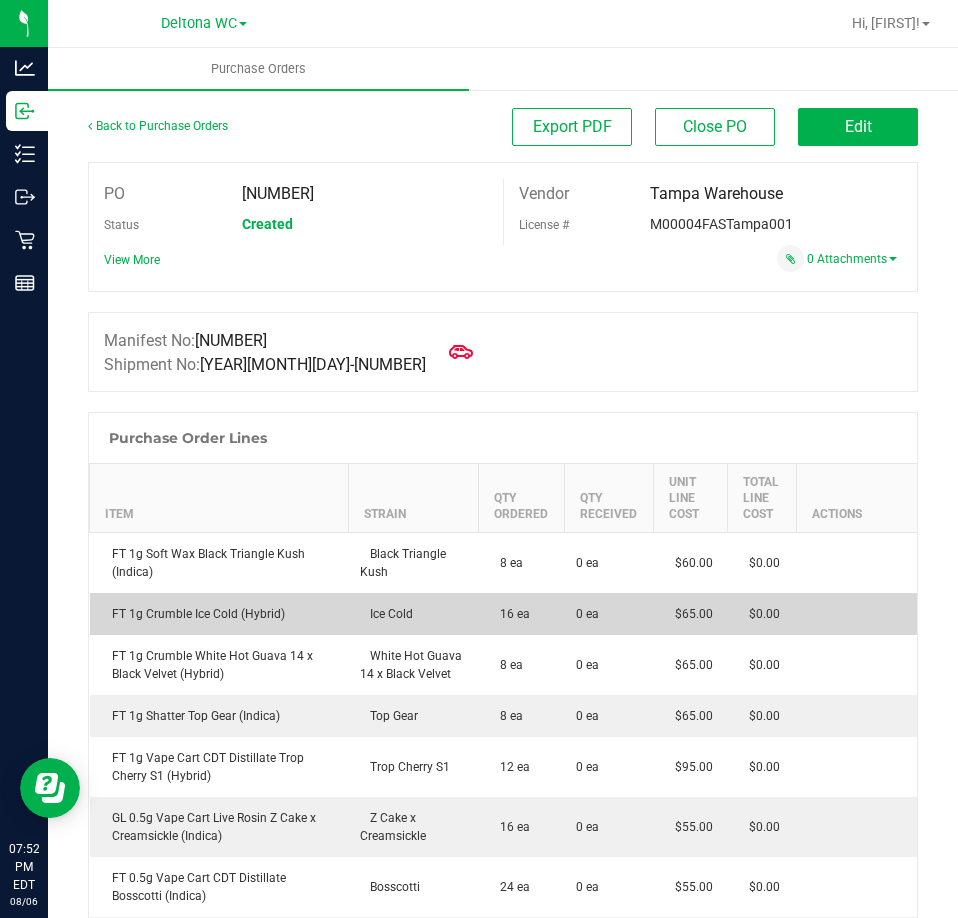 click on "FT 1g Crumble Ice Cold (Hybrid)" at bounding box center (219, 614) 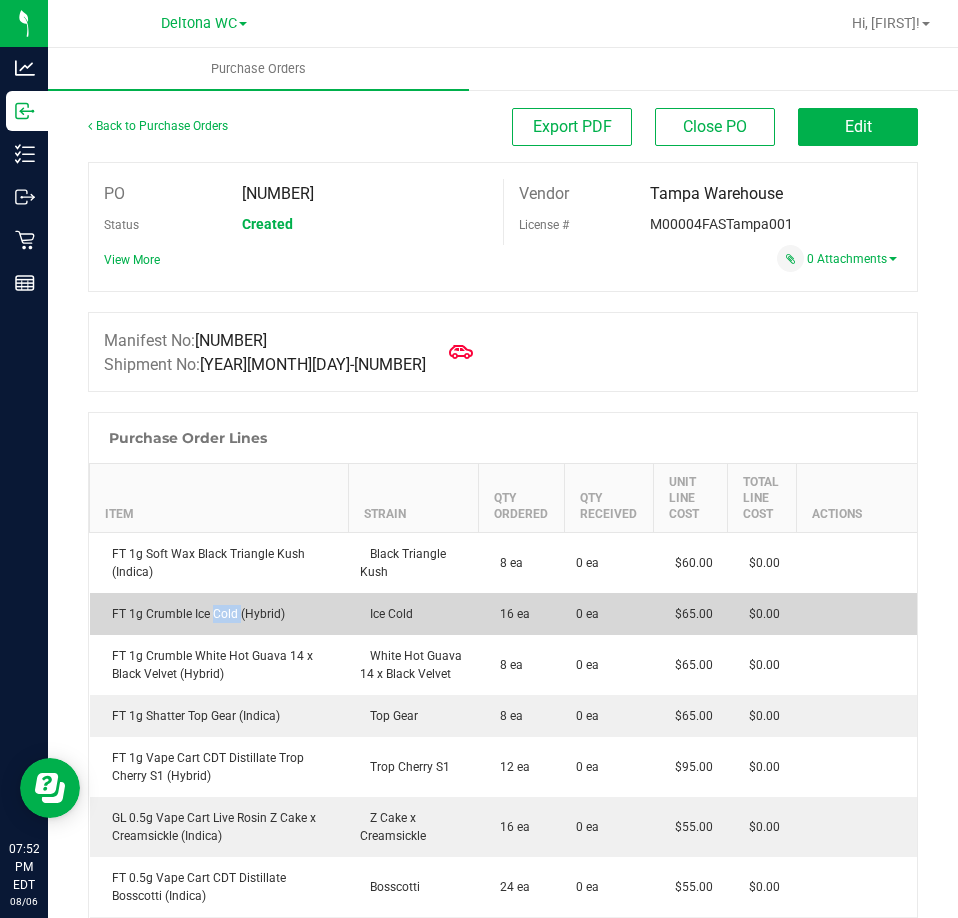 click on "FT 1g Crumble Ice Cold (Hybrid)" at bounding box center [219, 614] 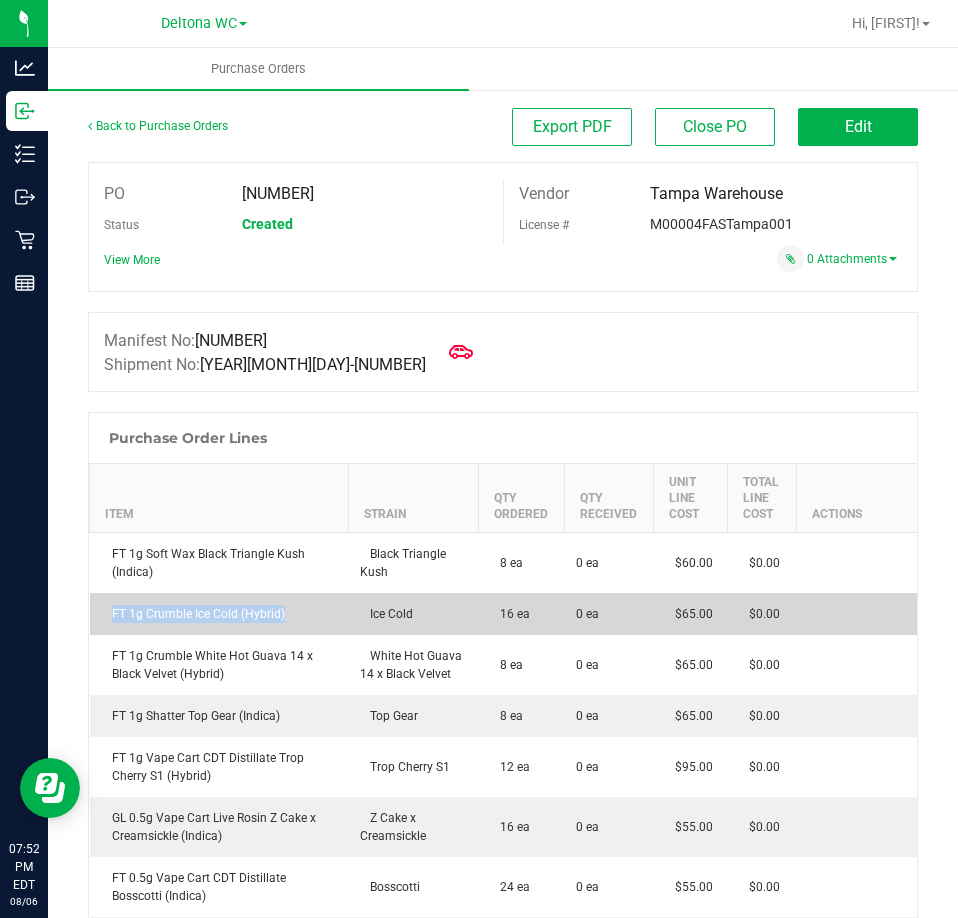 click on "FT 1g Crumble Ice Cold (Hybrid)" at bounding box center [219, 614] 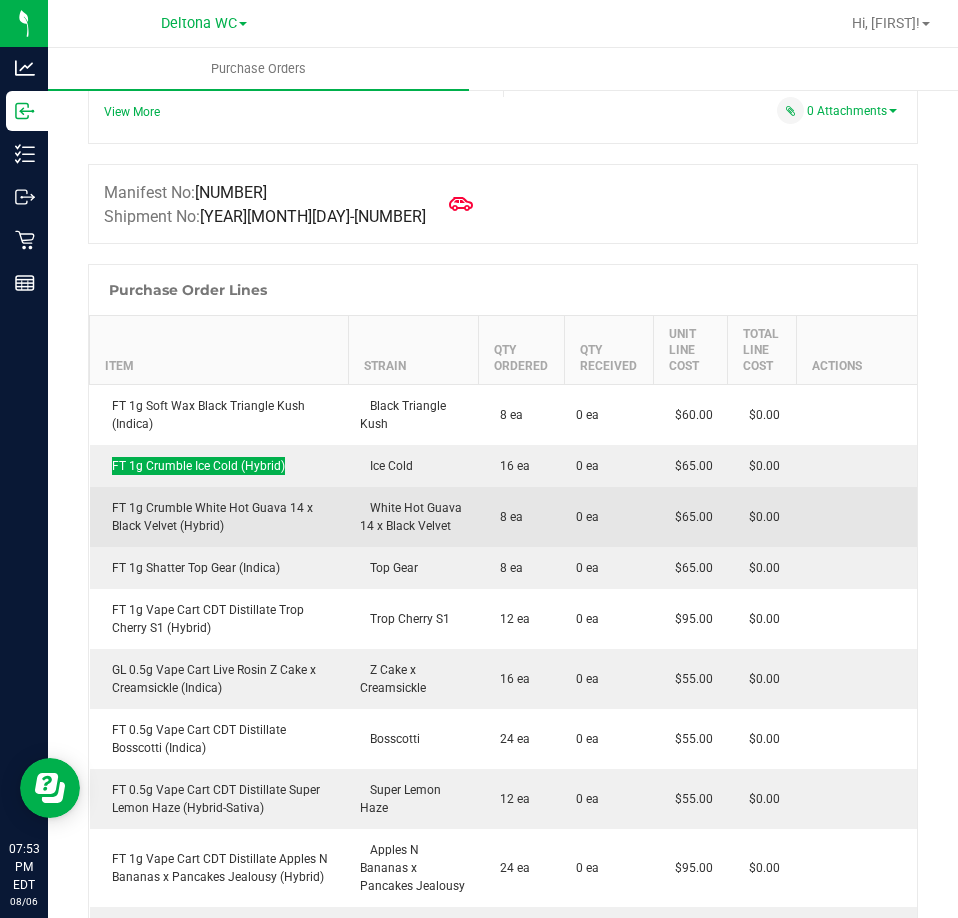scroll, scrollTop: 0, scrollLeft: 0, axis: both 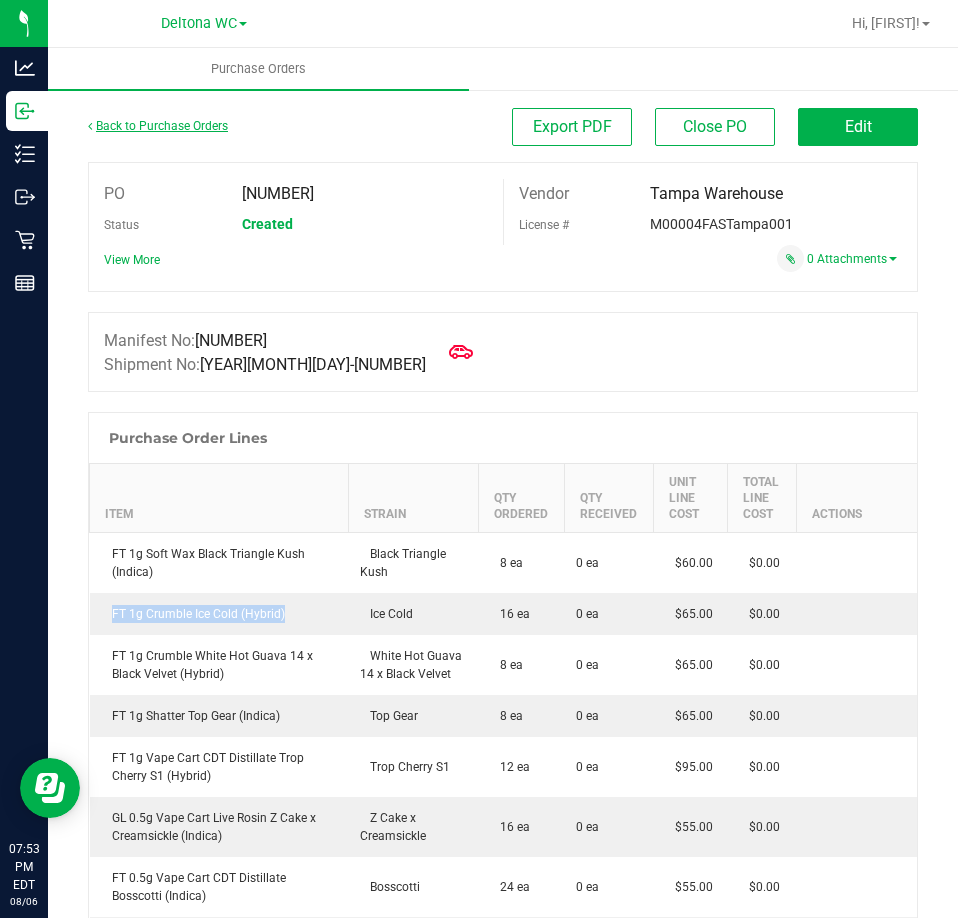 click on "Back to Purchase Orders" at bounding box center [158, 126] 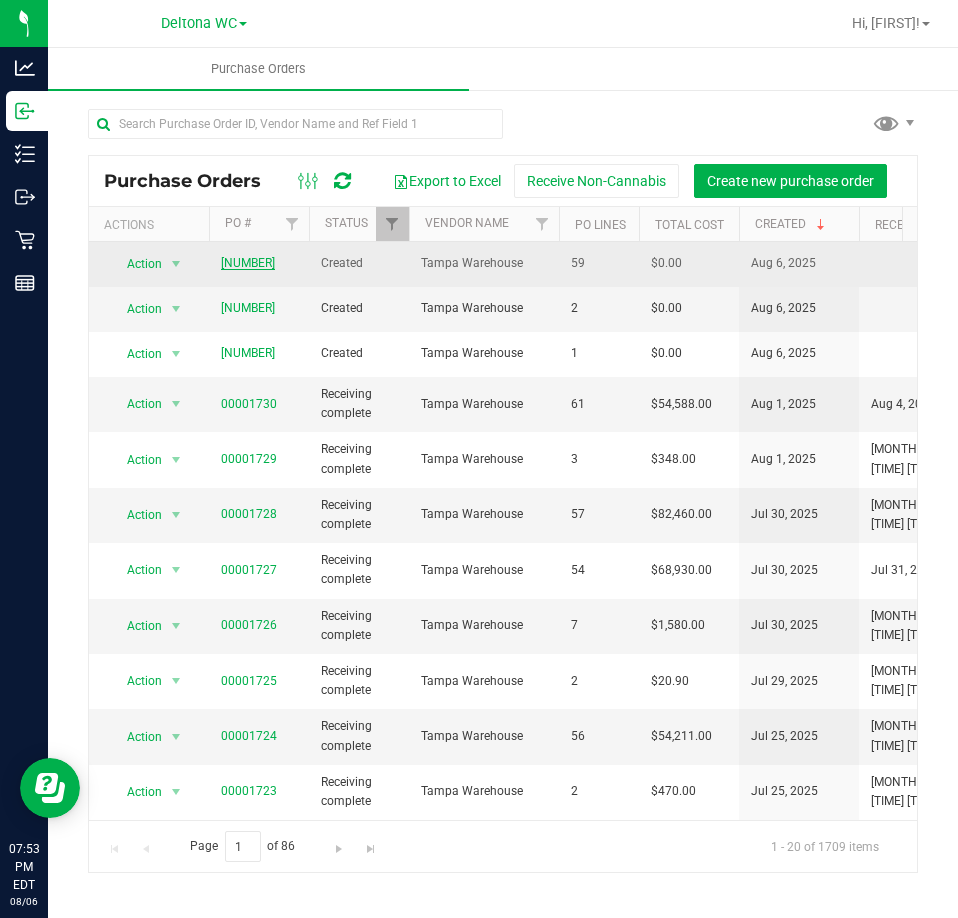 click on "[NUMBER]" at bounding box center [248, 263] 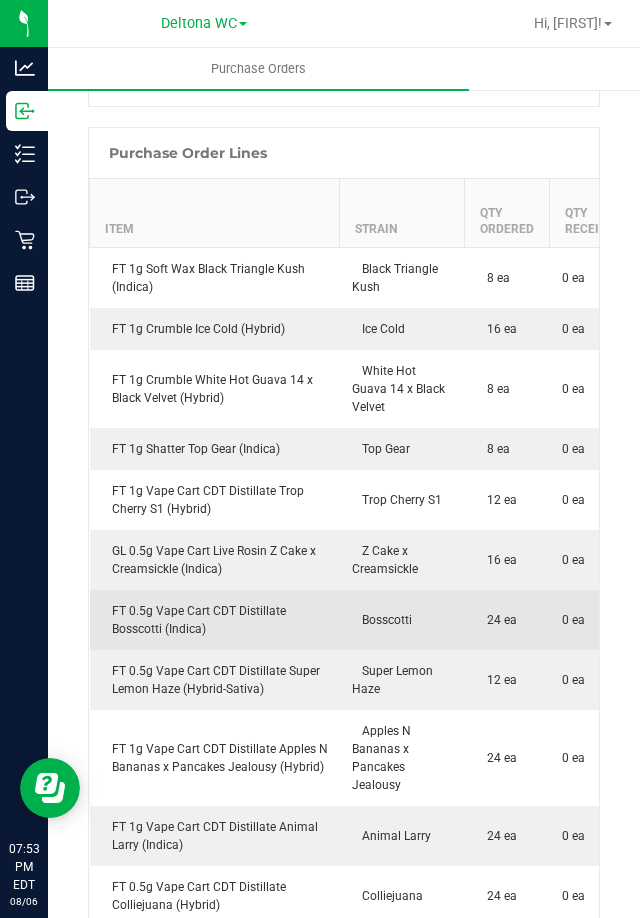 scroll, scrollTop: 400, scrollLeft: 0, axis: vertical 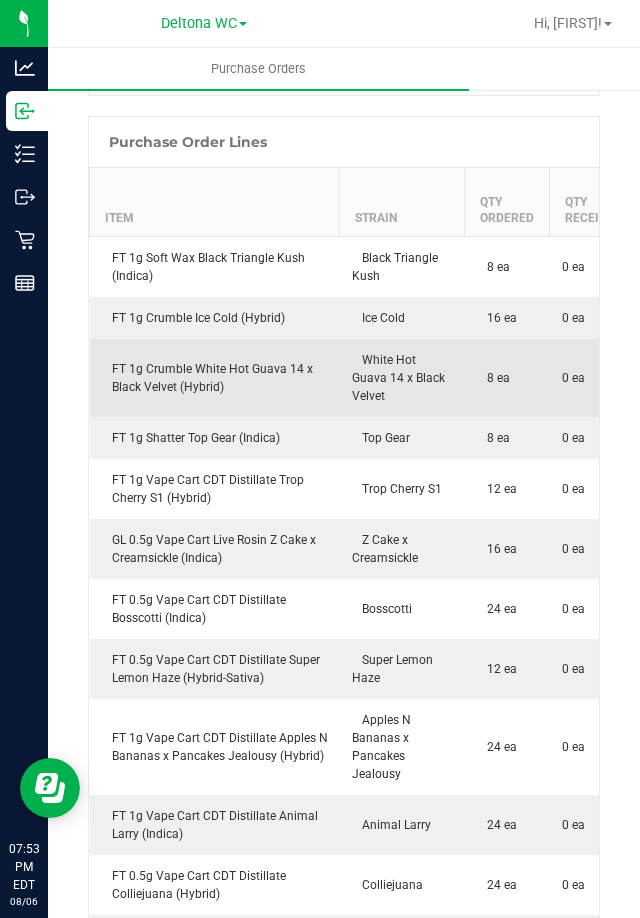 click on "FT 1g Crumble White Hot Guava 14 x Black Velvet (Hybrid)" at bounding box center [215, 378] 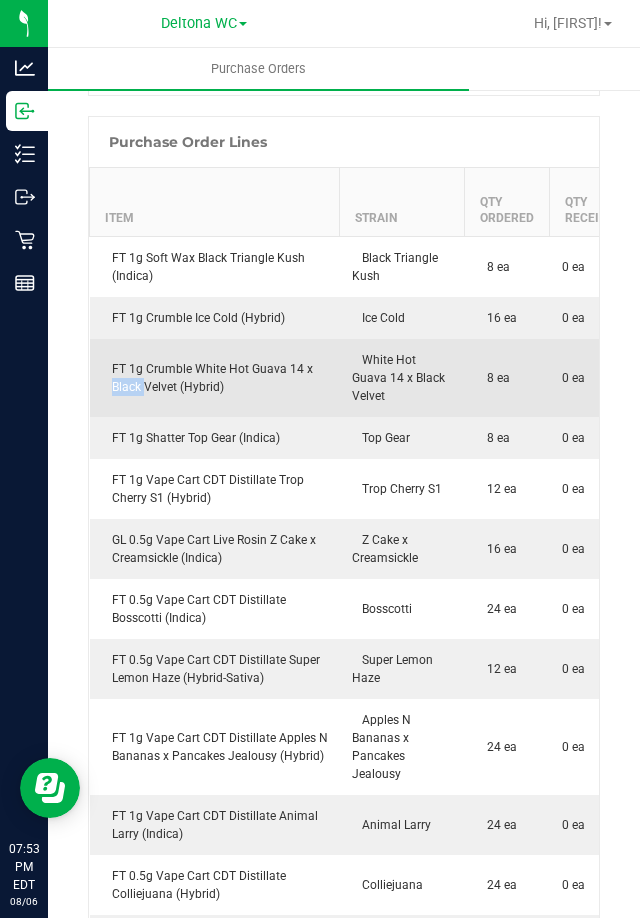 click on "FT 1g Crumble White Hot Guava 14 x Black Velvet (Hybrid)" at bounding box center (215, 378) 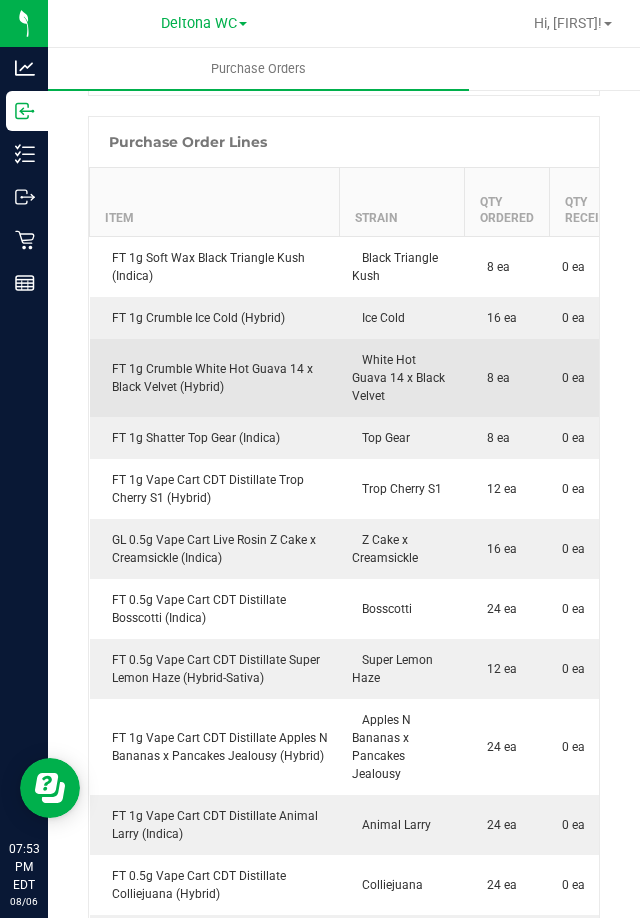 click on "FT 1g Crumble White Hot Guava 14 x Black Velvet (Hybrid)" at bounding box center [215, 378] 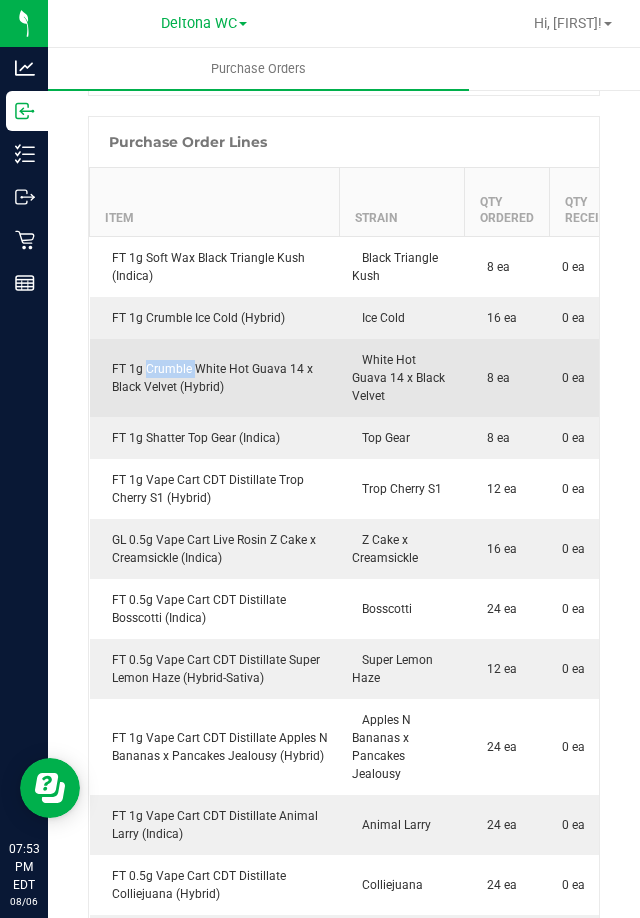 click on "FT 1g Crumble White Hot Guava 14 x Black Velvet (Hybrid)" at bounding box center (215, 378) 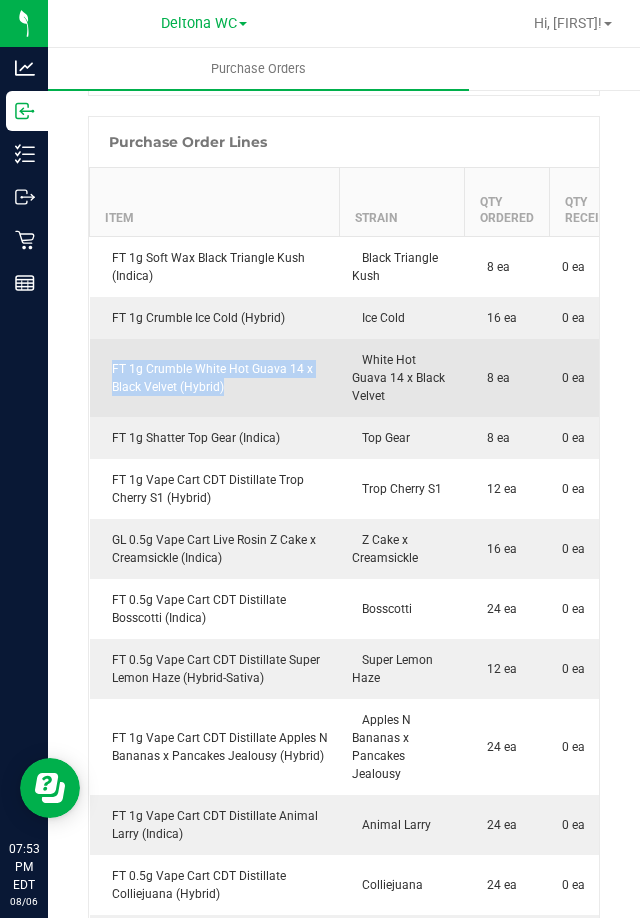 click on "FT 1g Crumble White Hot Guava 14 x Black Velvet (Hybrid)" at bounding box center (215, 378) 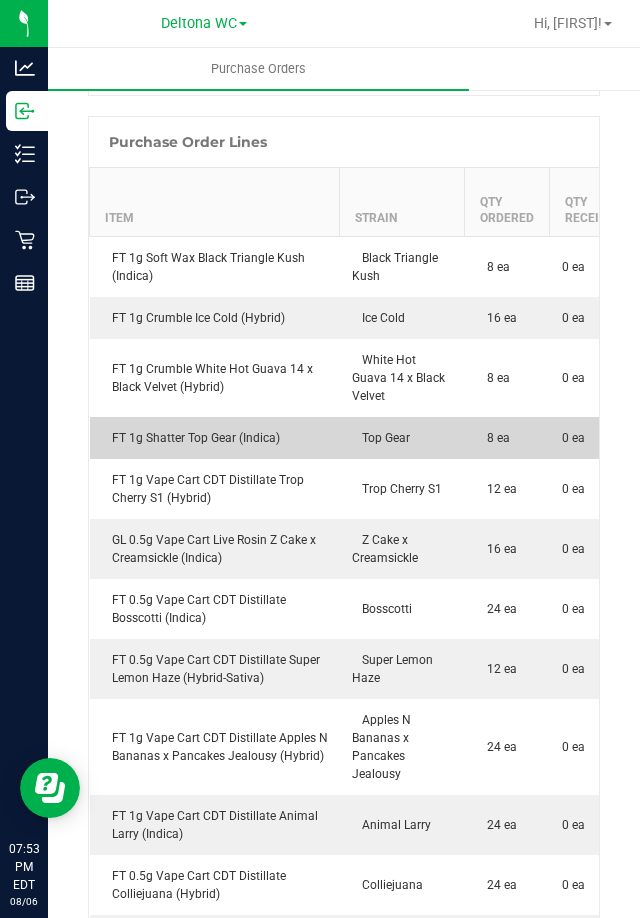 click on "FT 1g Shatter Top Gear (Indica)" at bounding box center (215, 438) 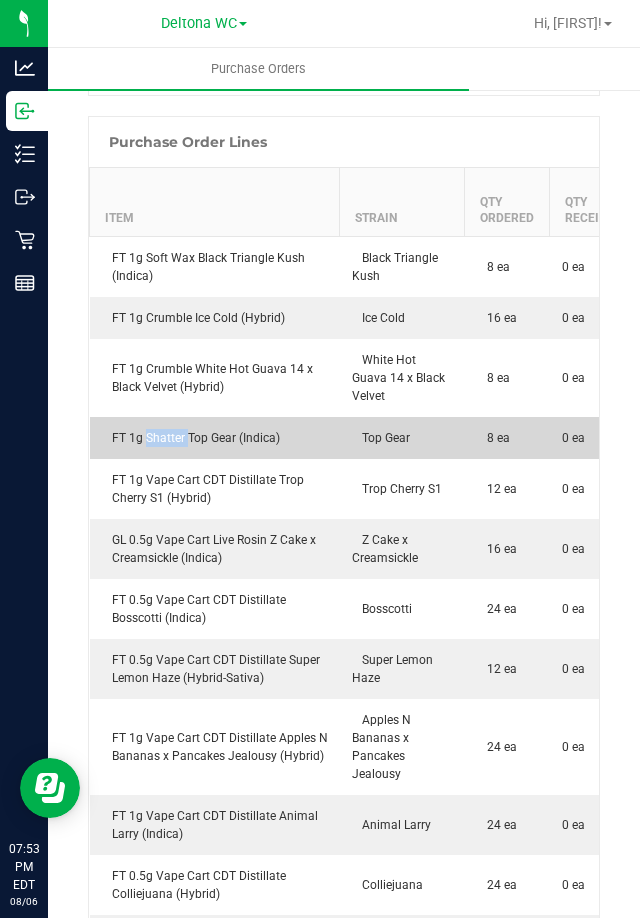 click on "FT 1g Shatter Top Gear (Indica)" at bounding box center [215, 438] 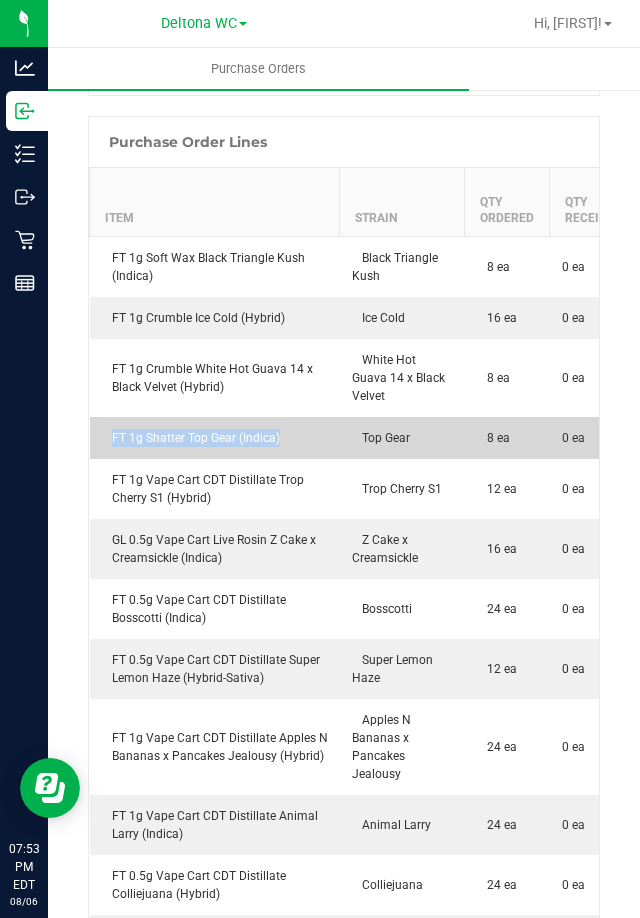 click on "FT 1g Shatter Top Gear (Indica)" at bounding box center (215, 438) 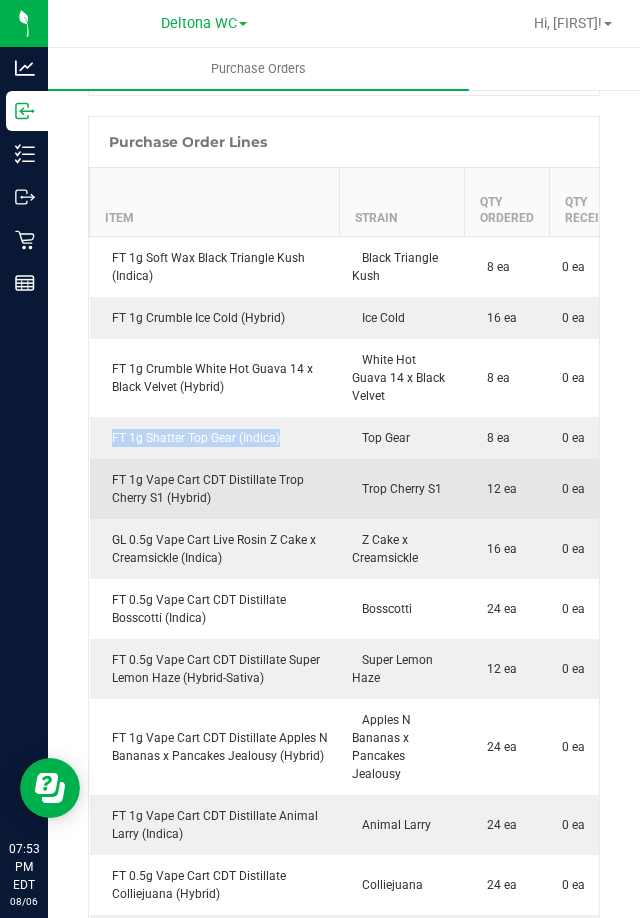 click on "FT 1g Vape Cart CDT Distillate Trop Cherry S1 (Hybrid)" at bounding box center [215, 489] 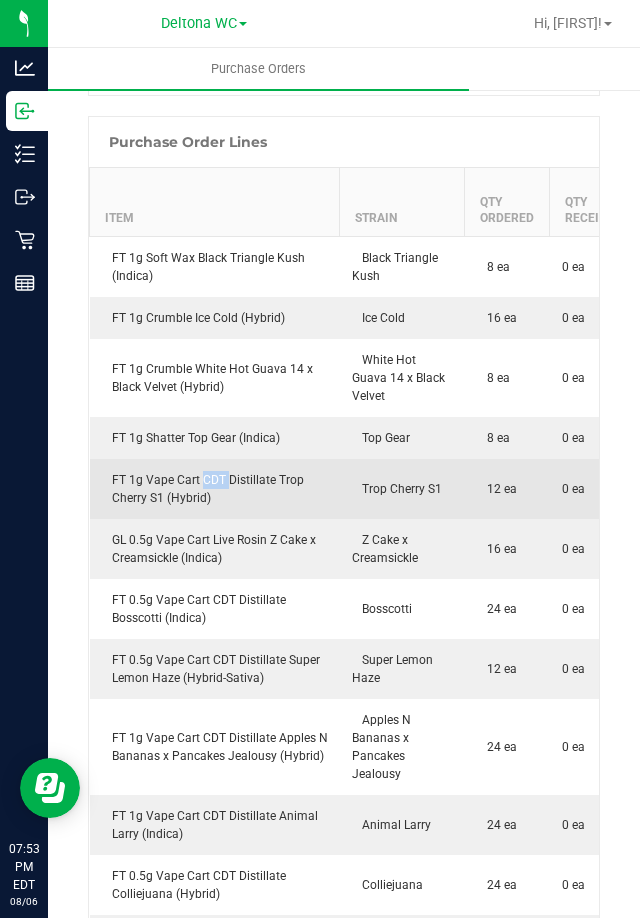 click on "FT 1g Vape Cart CDT Distillate Trop Cherry S1 (Hybrid)" at bounding box center (215, 489) 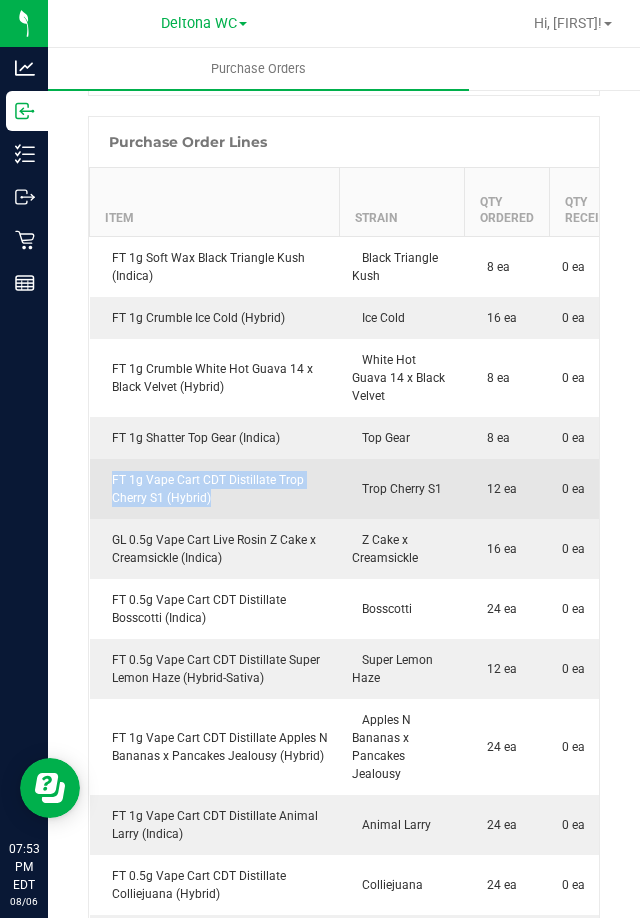 click on "FT 1g Vape Cart CDT Distillate Trop Cherry S1 (Hybrid)" at bounding box center (215, 489) 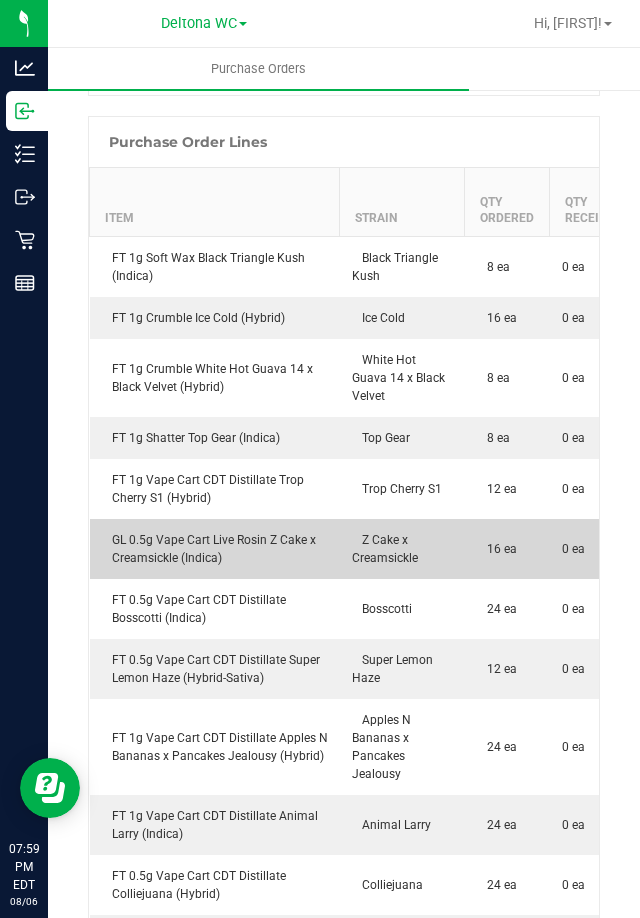 click on "GL 0.5g Vape Cart Live Rosin Z Cake x Creamsickle (Indica)" at bounding box center [215, 549] 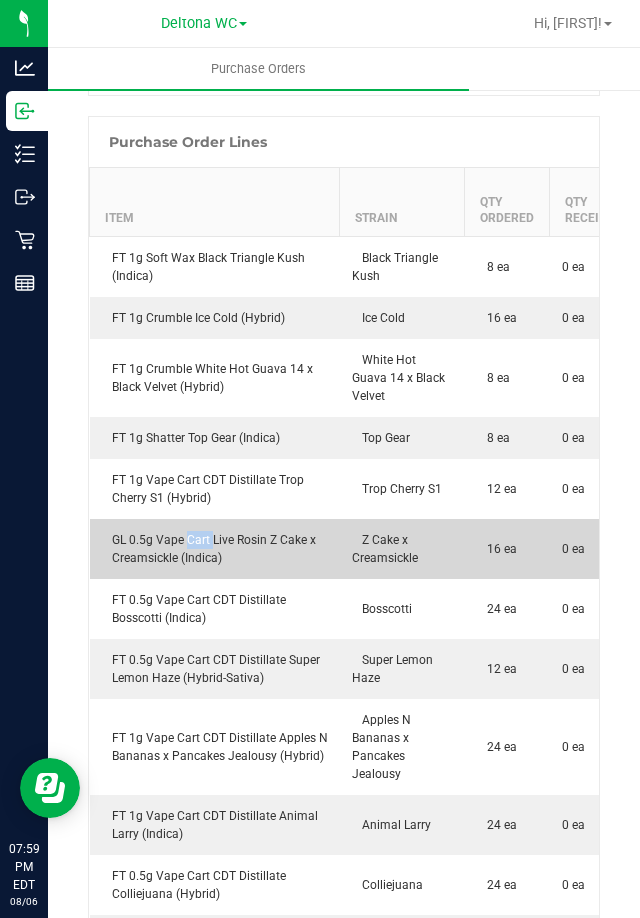 click on "GL 0.5g Vape Cart Live Rosin Z Cake x Creamsickle (Indica)" at bounding box center [215, 549] 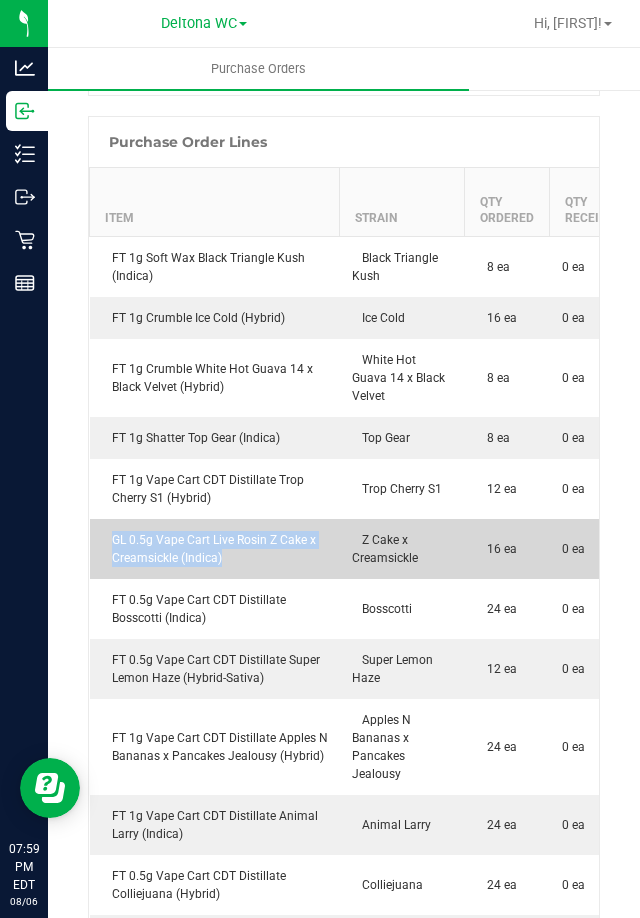 click on "GL 0.5g Vape Cart Live Rosin Z Cake x Creamsickle (Indica)" at bounding box center [215, 549] 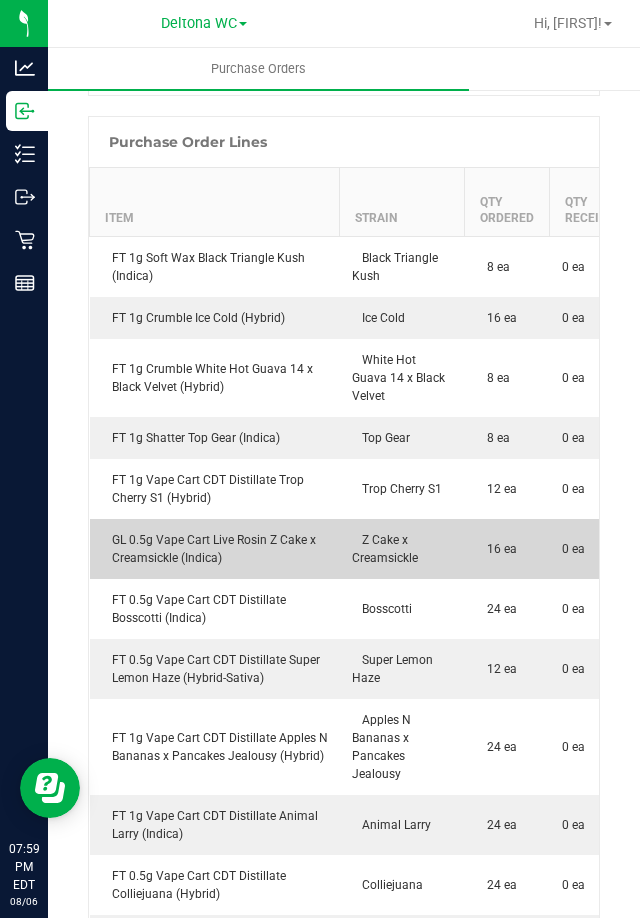click on "GL 0.5g Vape Cart Live Rosin Z Cake x Creamsickle (Indica)" at bounding box center [215, 549] 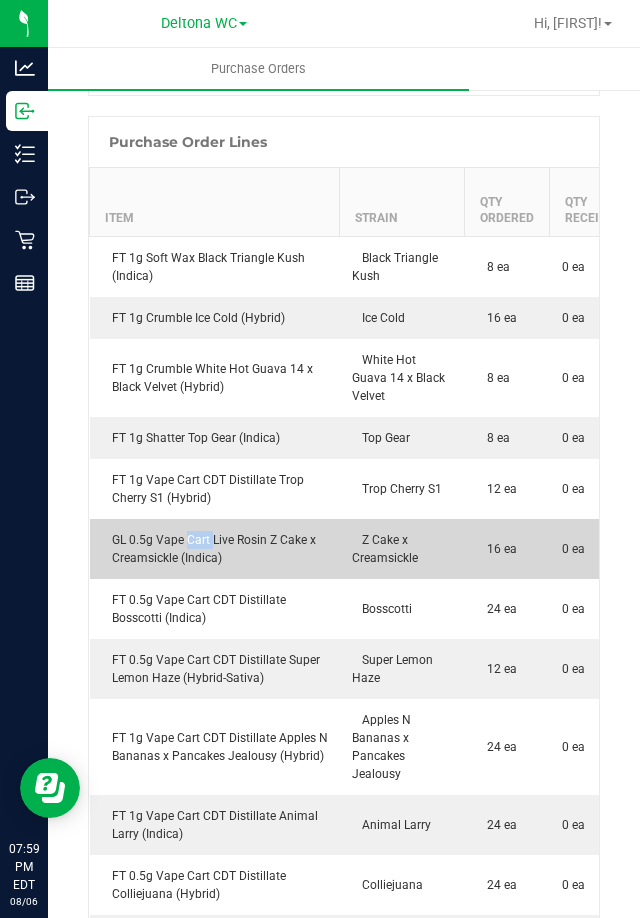 click on "GL 0.5g Vape Cart Live Rosin Z Cake x Creamsickle (Indica)" at bounding box center (215, 549) 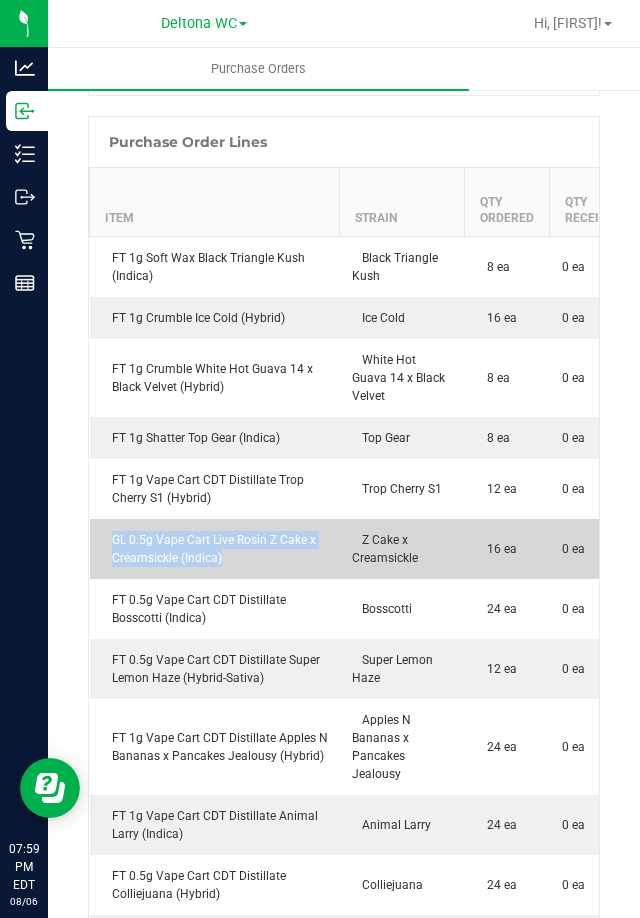 click on "GL 0.5g Vape Cart Live Rosin Z Cake x Creamsickle (Indica)" at bounding box center [215, 549] 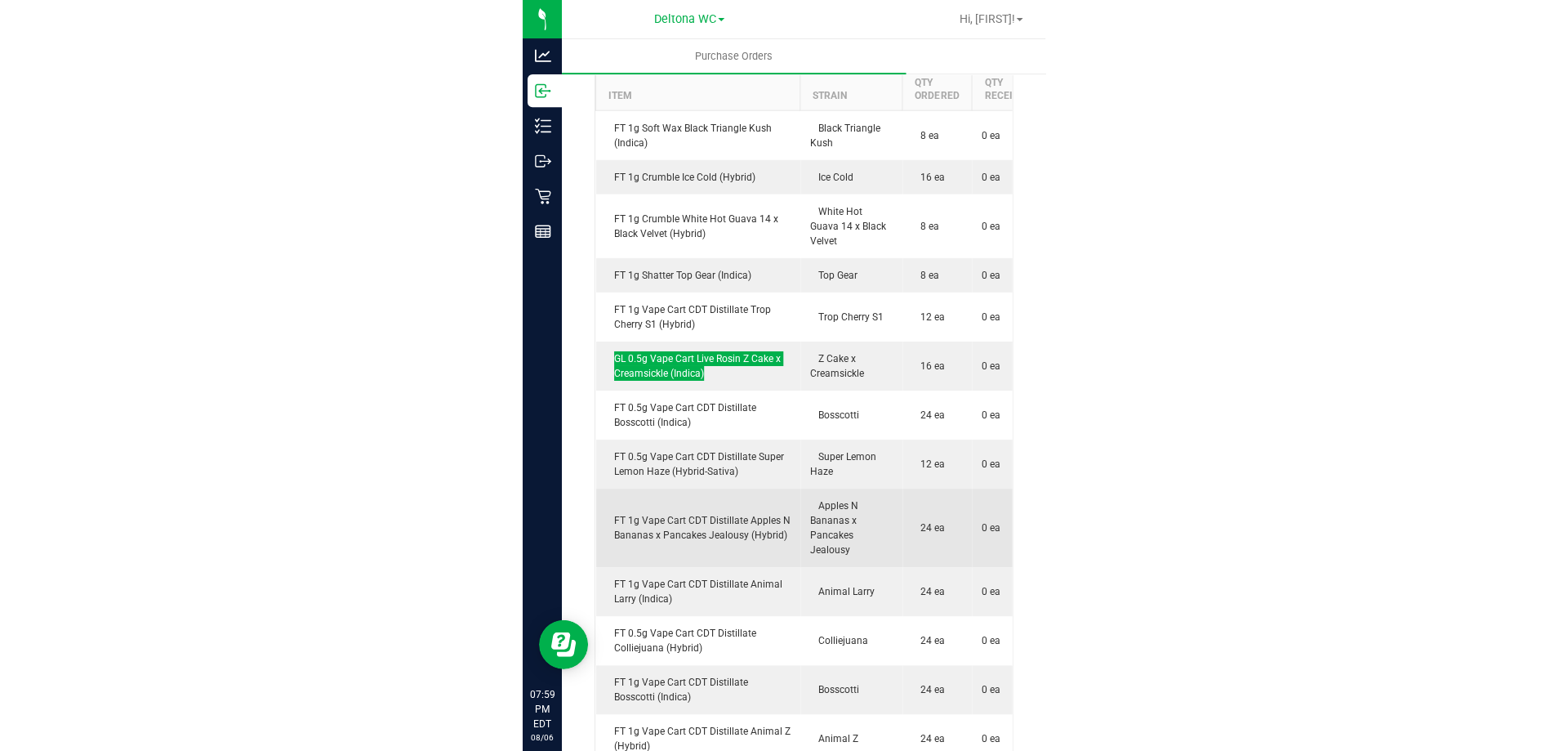 scroll, scrollTop: 490, scrollLeft: 0, axis: vertical 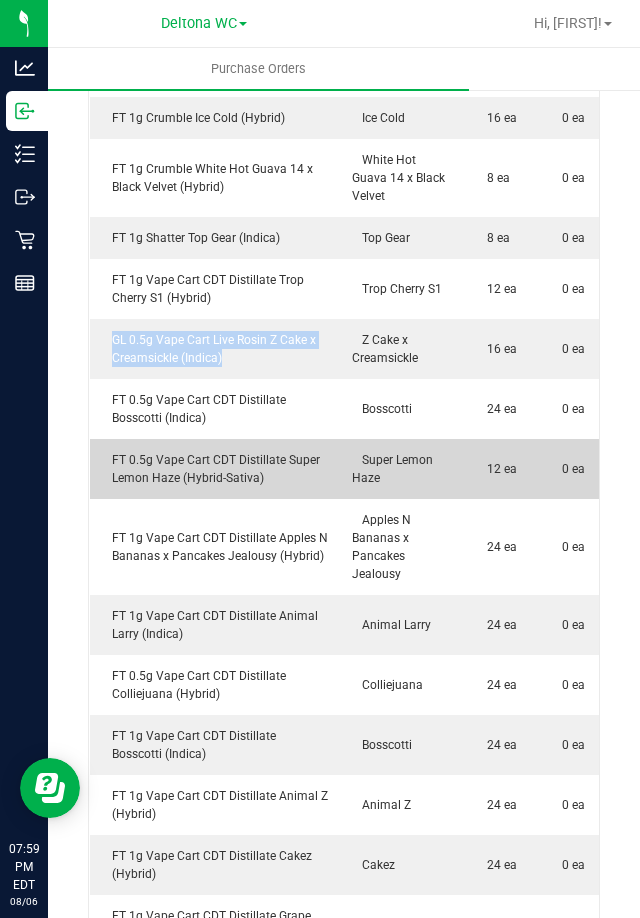 click on "FT 0.5g Vape Cart CDT Distillate Super Lemon Haze (Hybrid-Sativa)" at bounding box center [215, 469] 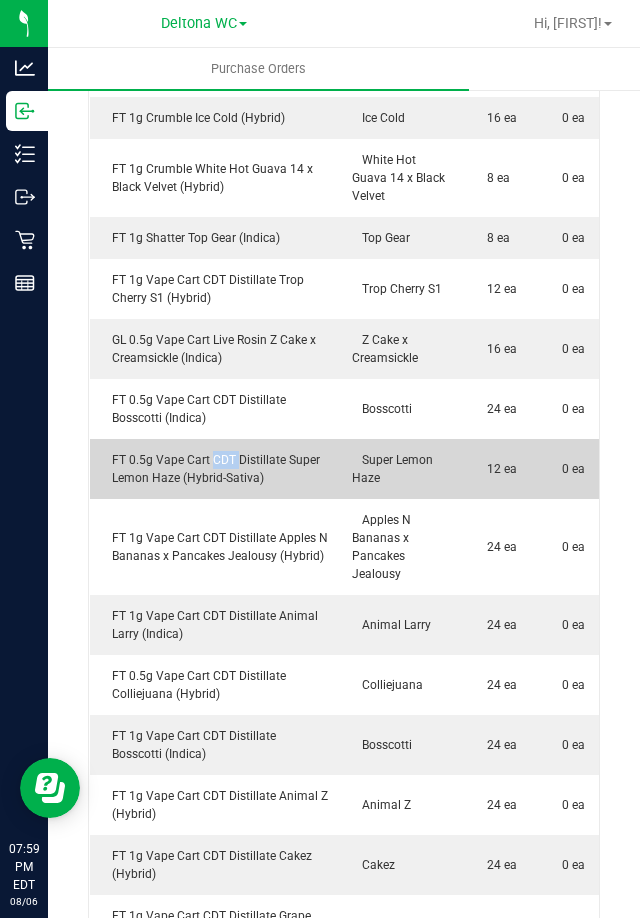 click on "FT 0.5g Vape Cart CDT Distillate Super Lemon Haze (Hybrid-Sativa)" at bounding box center [215, 469] 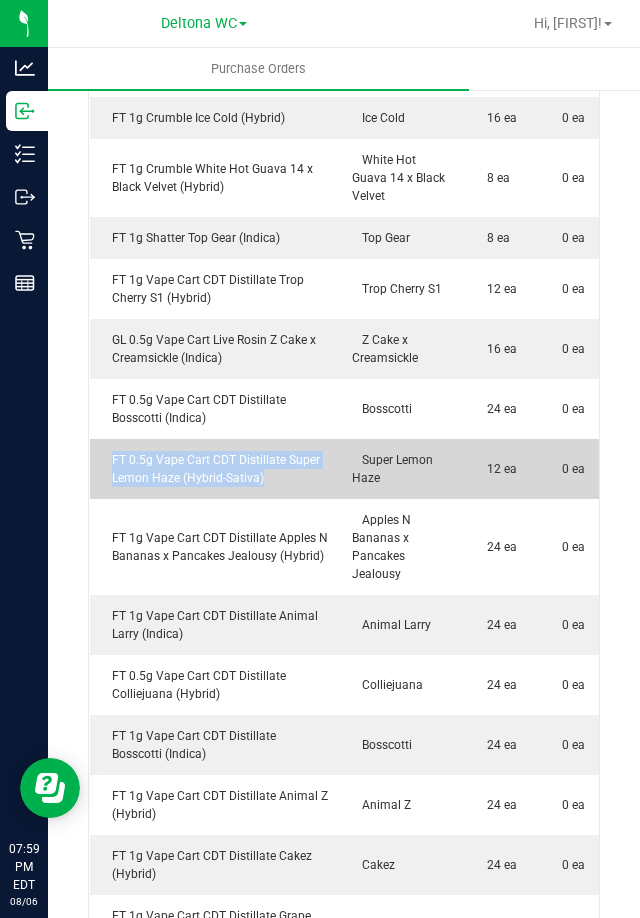click on "FT 0.5g Vape Cart CDT Distillate Super Lemon Haze (Hybrid-Sativa)" at bounding box center [215, 469] 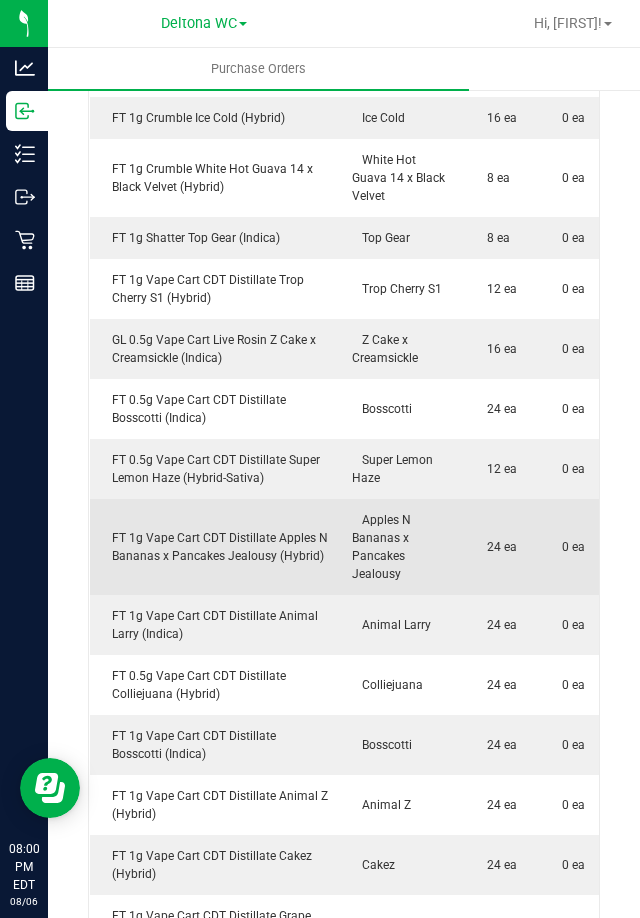 click on "FT 1g Vape Cart CDT Distillate Apples N Bananas x Pancakes Jealousy (Hybrid)" at bounding box center [215, 547] 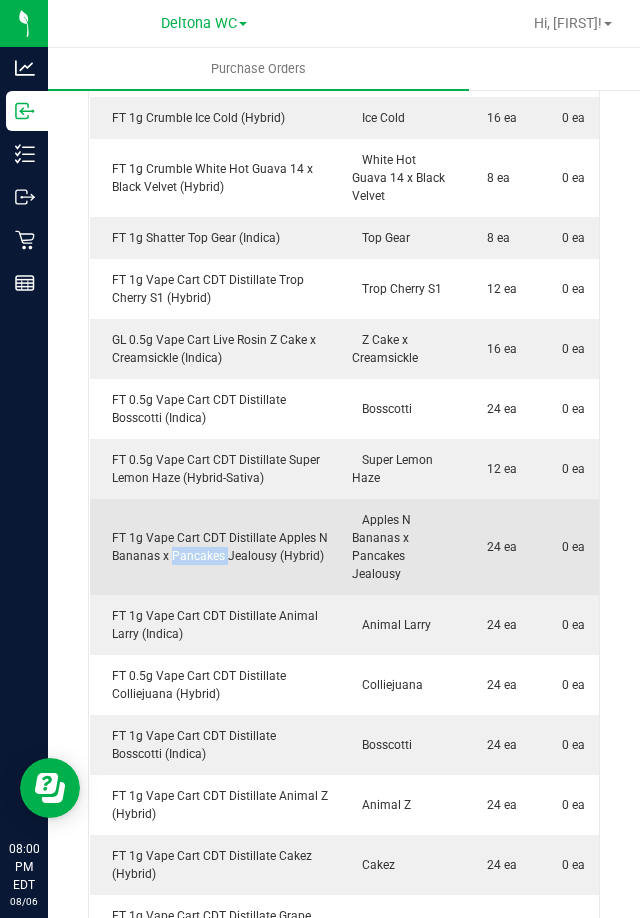 click on "FT 1g Vape Cart CDT Distillate Apples N Bananas x Pancakes Jealousy (Hybrid)" at bounding box center [215, 547] 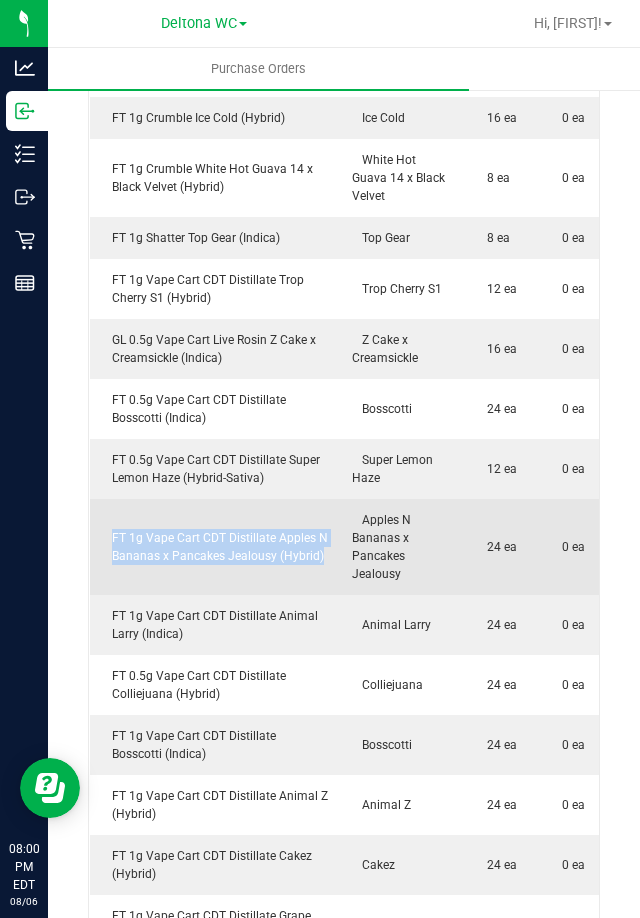 click on "FT 1g Vape Cart CDT Distillate Apples N Bananas x Pancakes Jealousy (Hybrid)" at bounding box center [215, 547] 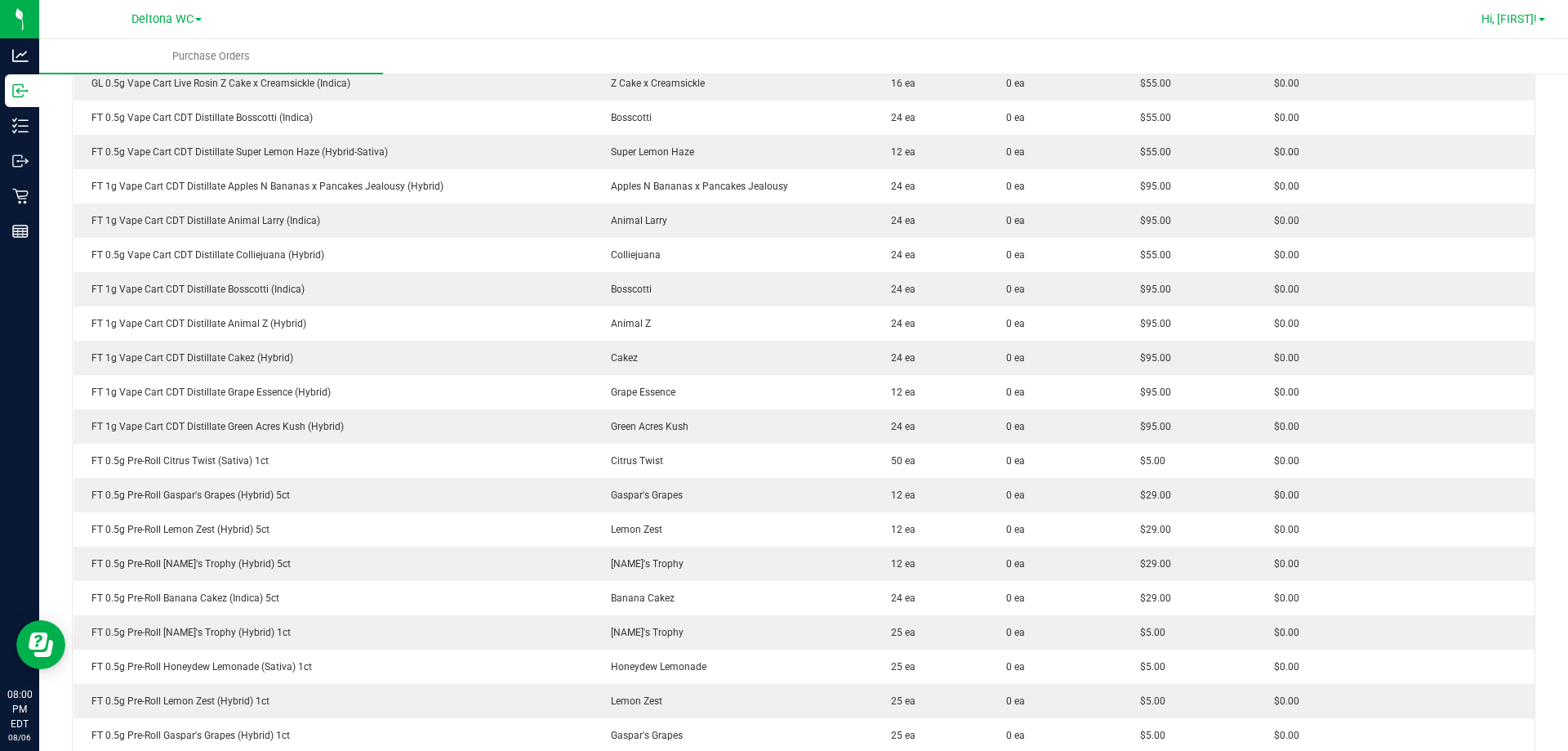 click on "Hi, [FIRST]!" at bounding box center [1509, 19] 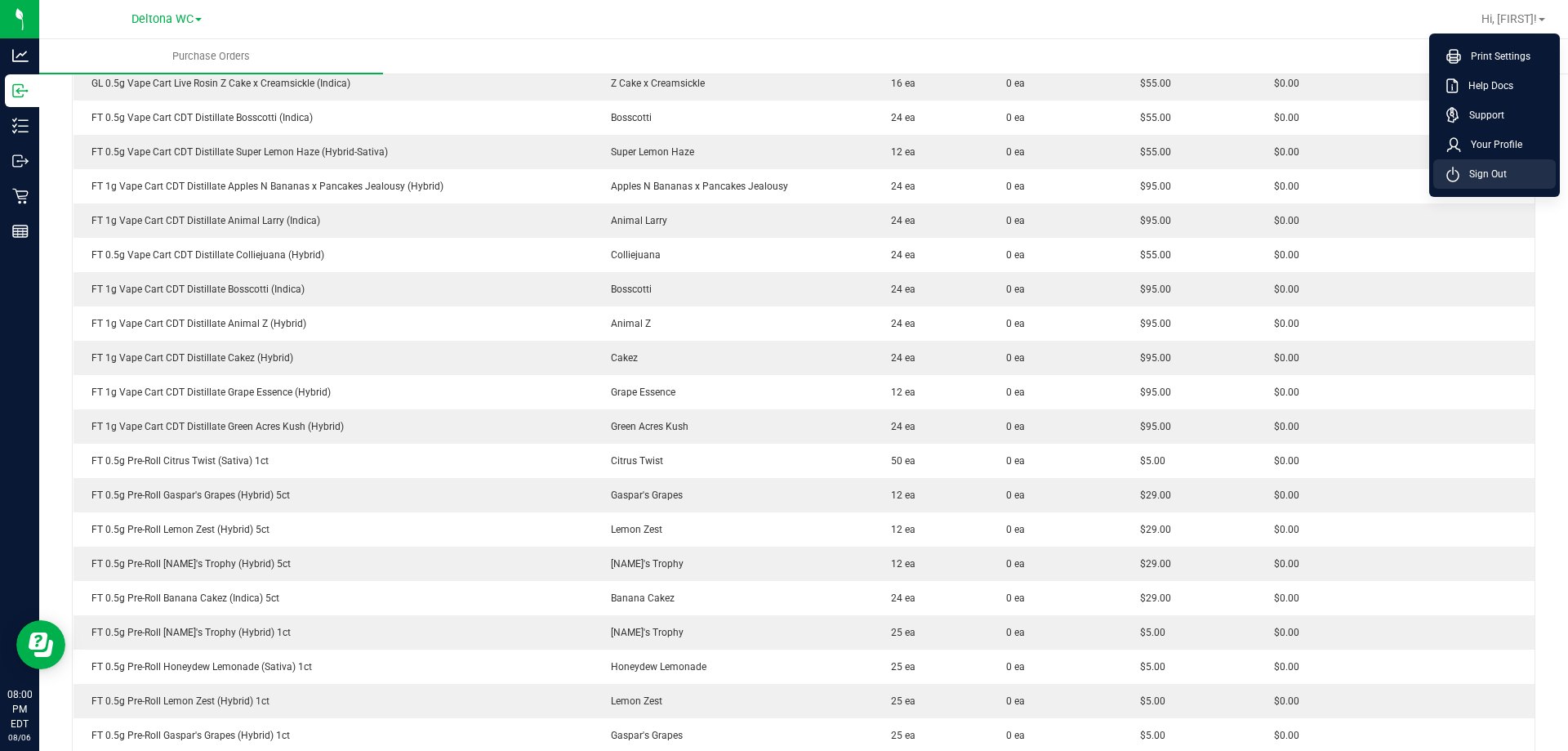 click on "Sign Out" at bounding box center (1483, 174) 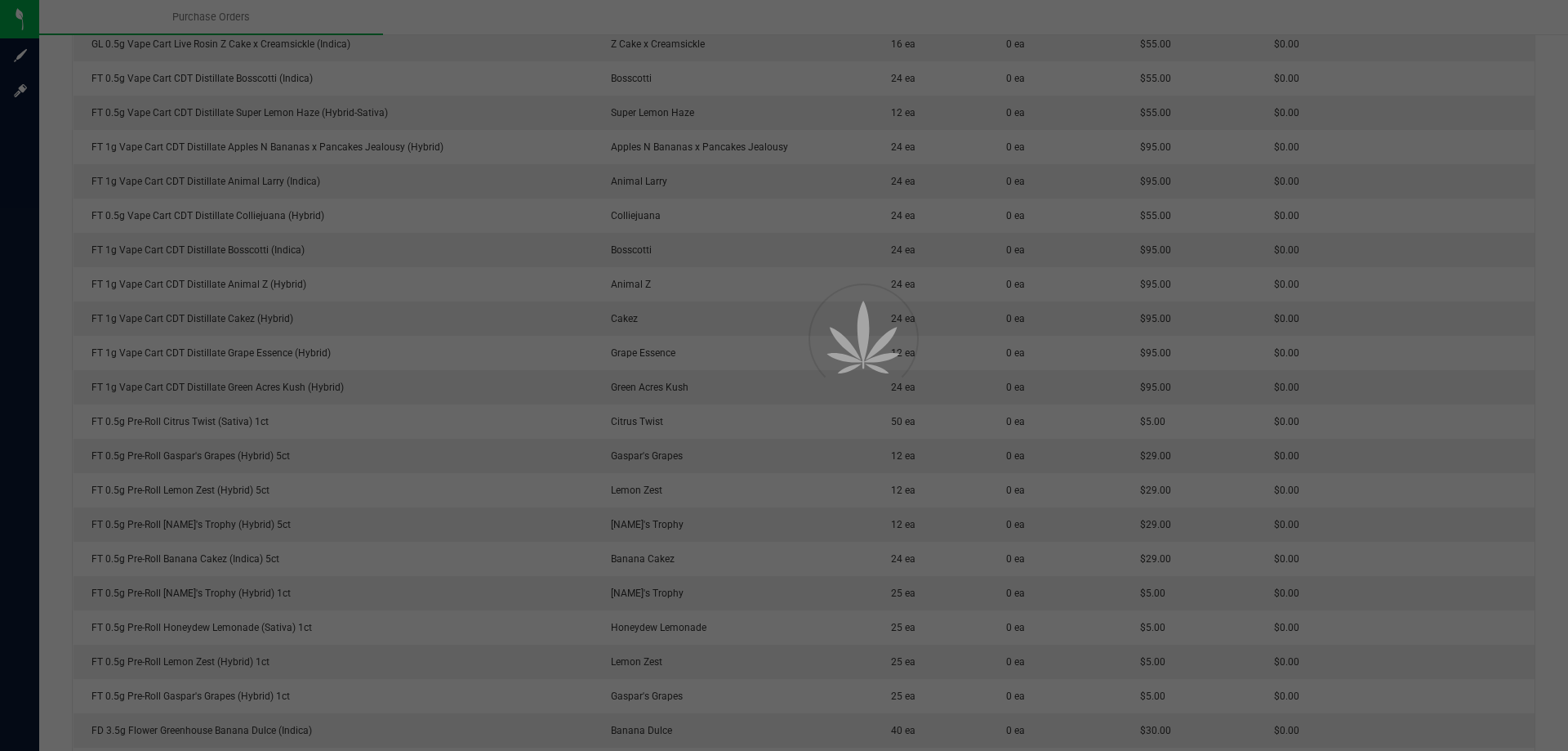 scroll, scrollTop: 0, scrollLeft: 0, axis: both 